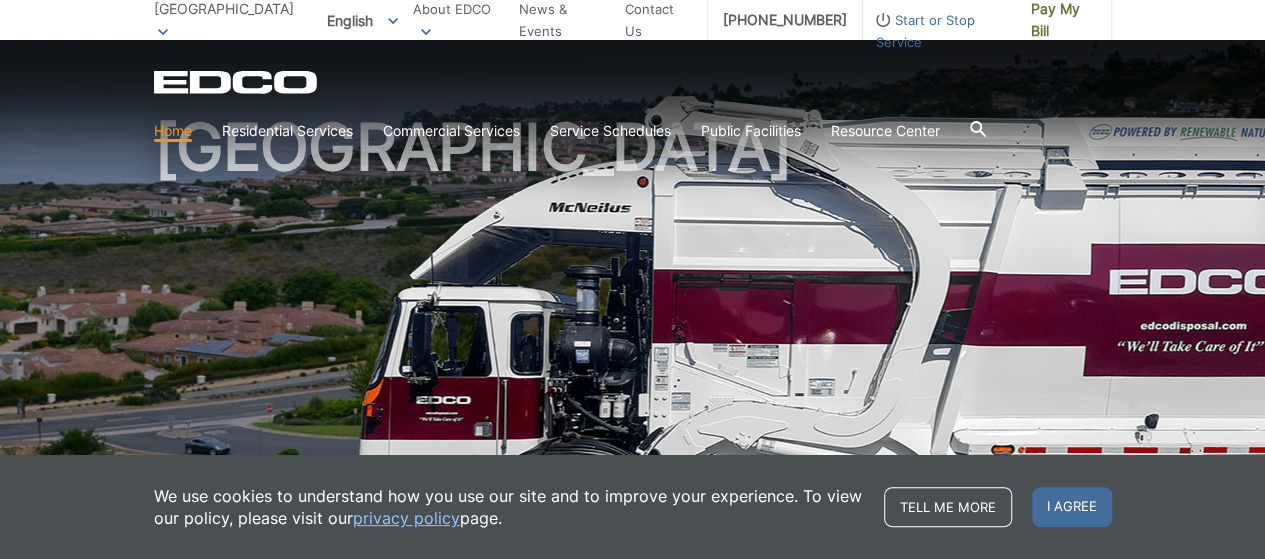 scroll, scrollTop: 200, scrollLeft: 0, axis: vertical 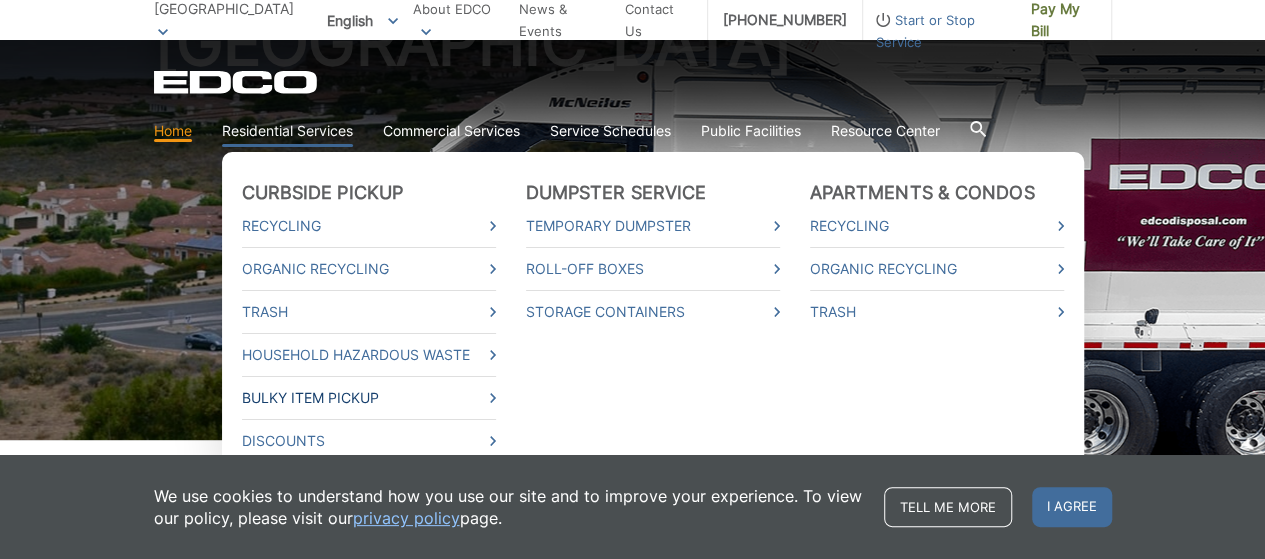 click on "Bulky Item Pickup" at bounding box center [369, 398] 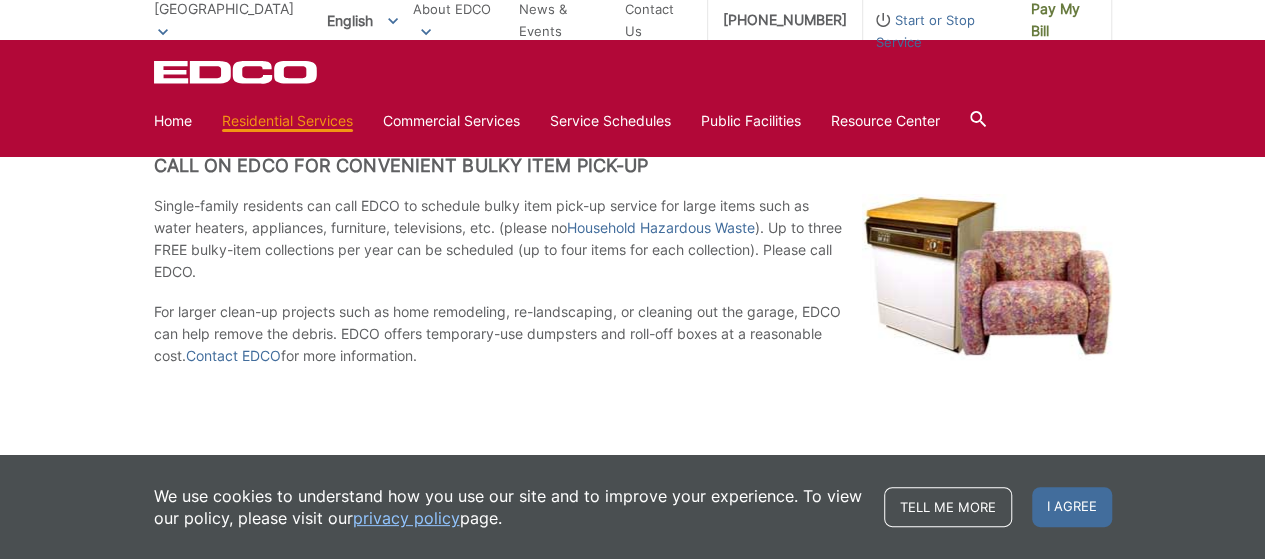 scroll, scrollTop: 360, scrollLeft: 0, axis: vertical 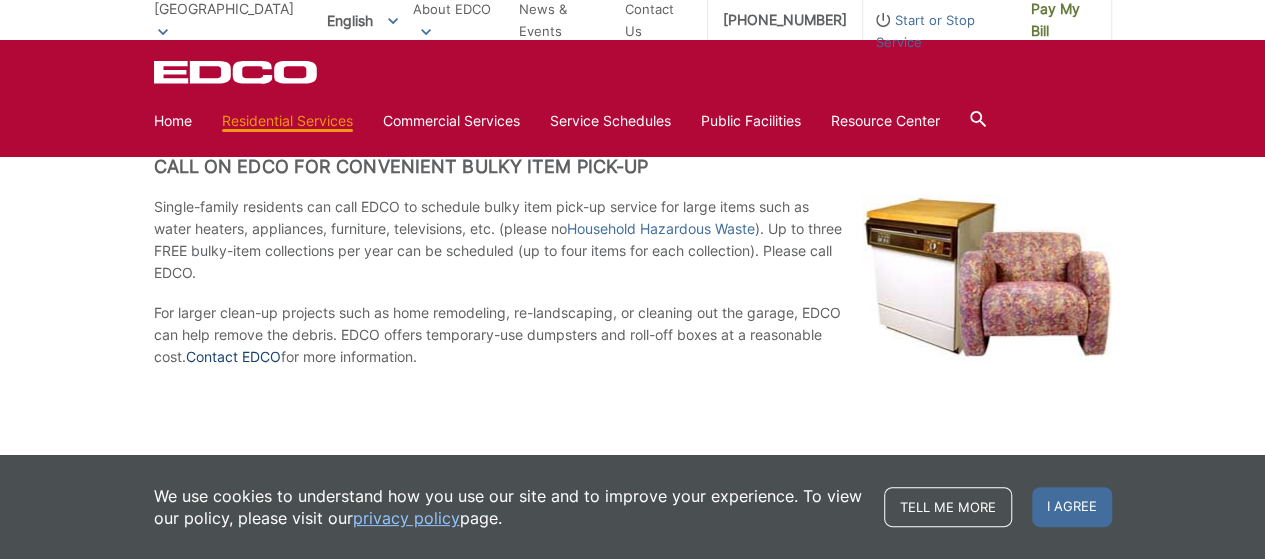 click on "Contact EDCO" at bounding box center (233, 357) 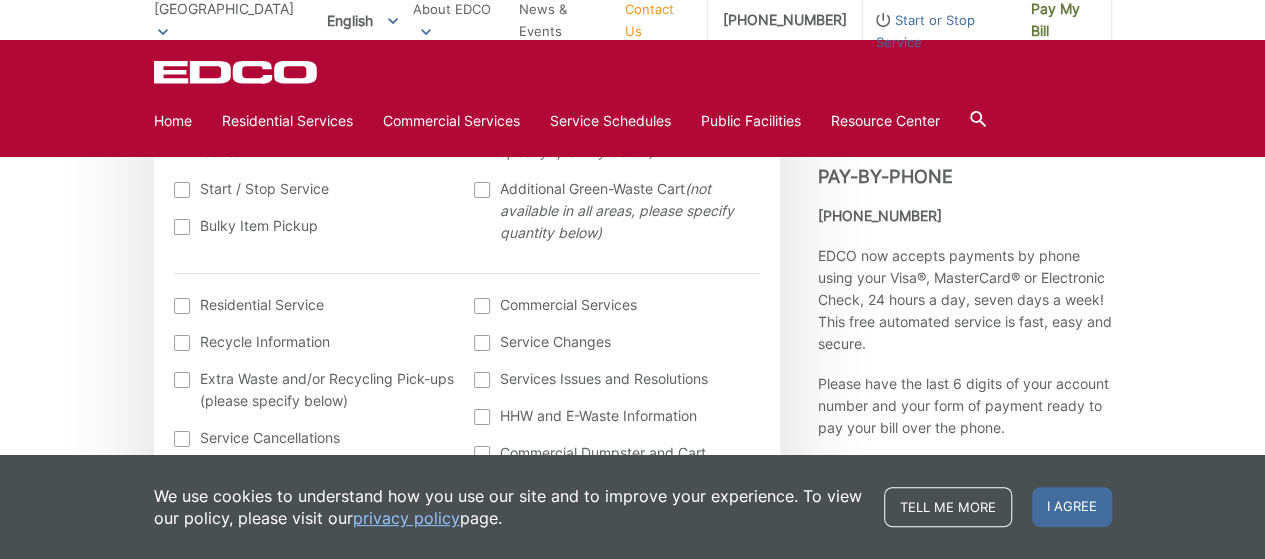 scroll, scrollTop: 680, scrollLeft: 0, axis: vertical 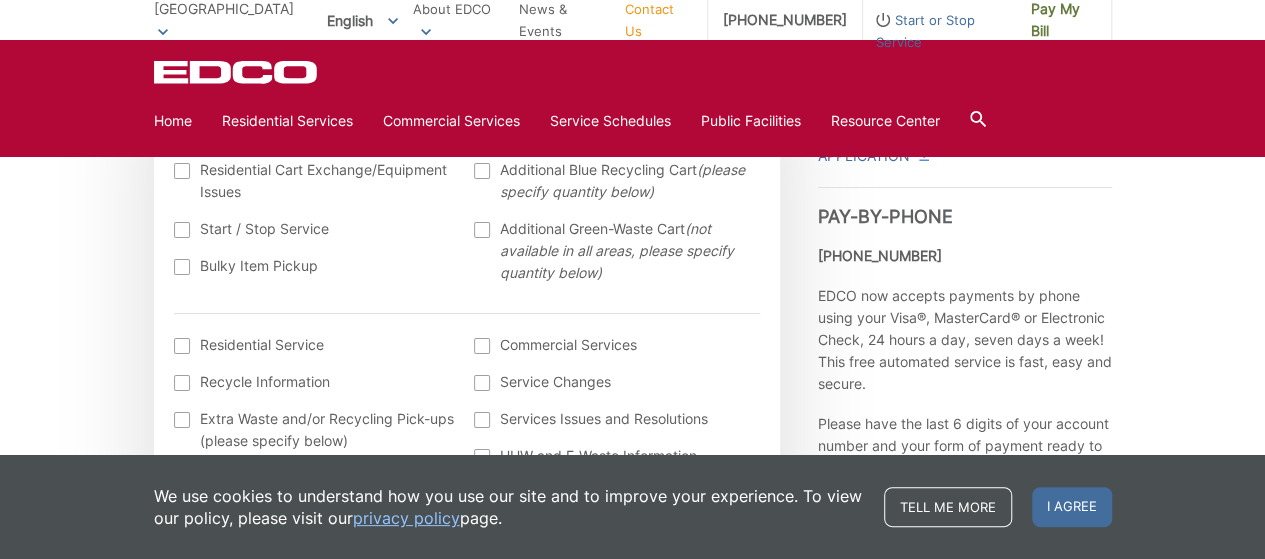 click at bounding box center (182, 267) 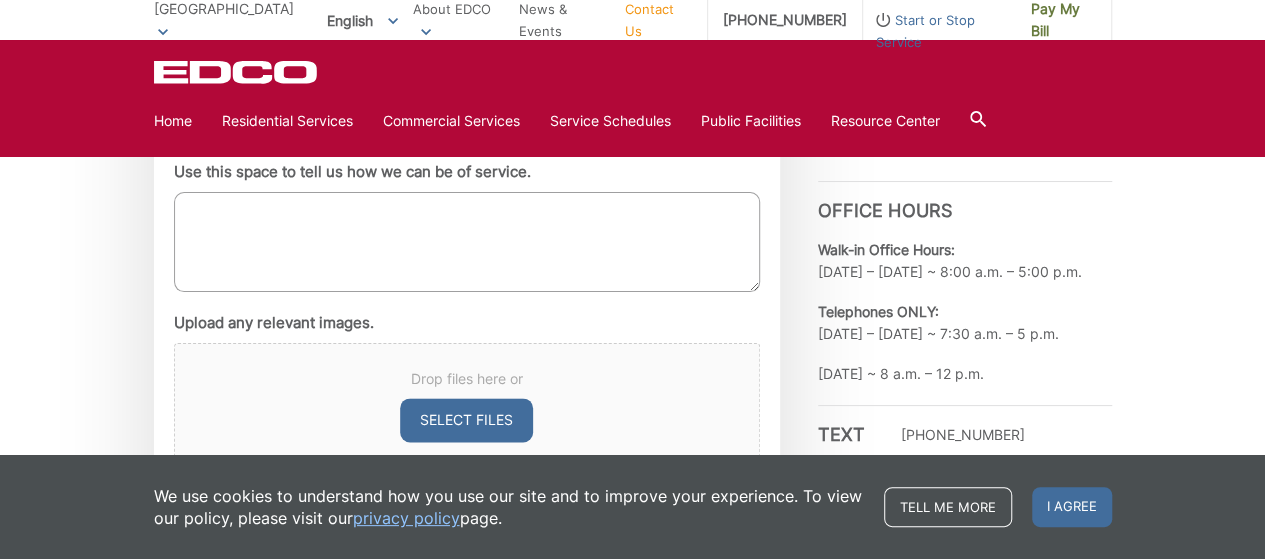 scroll, scrollTop: 1120, scrollLeft: 0, axis: vertical 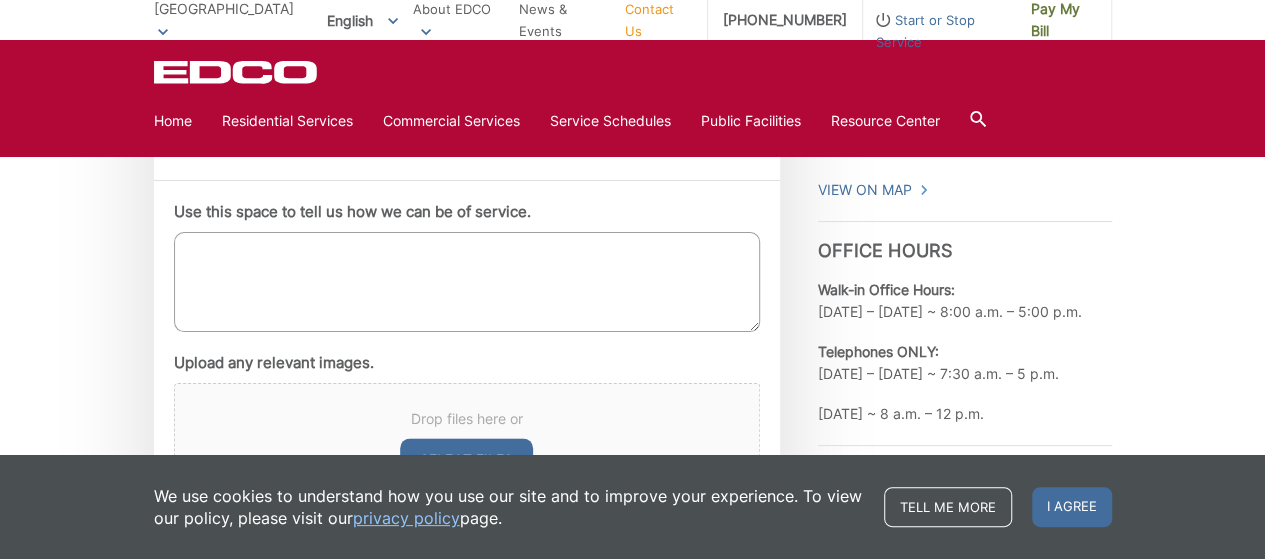 click on "Use this space to tell us how we can be of service." at bounding box center (467, 282) 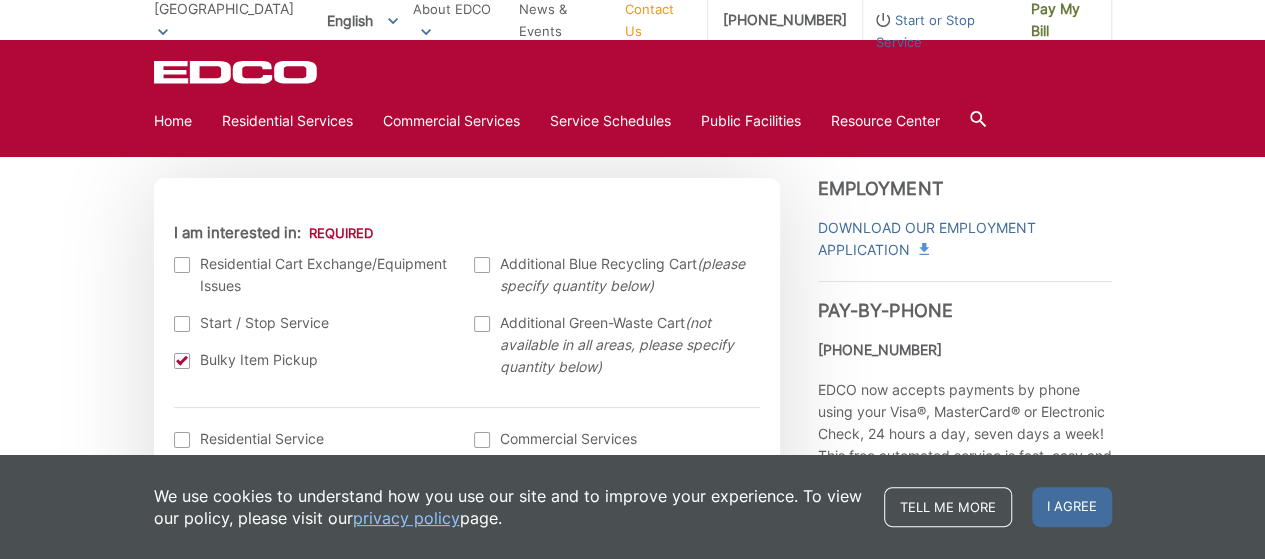 scroll, scrollTop: 817, scrollLeft: 0, axis: vertical 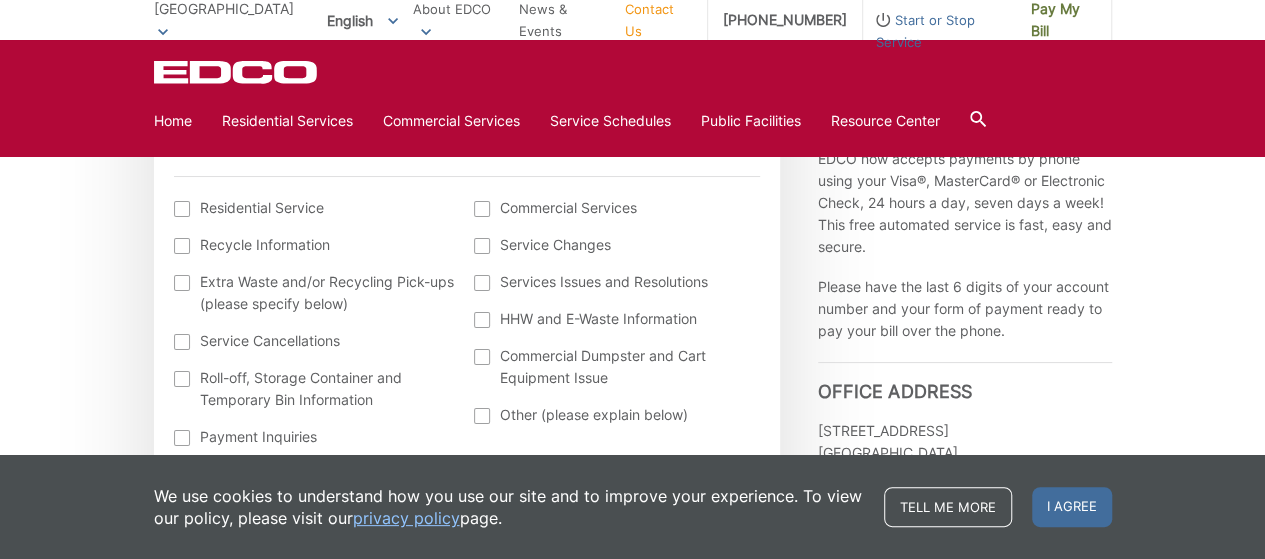click on "Recycle Information" at bounding box center [314, 245] 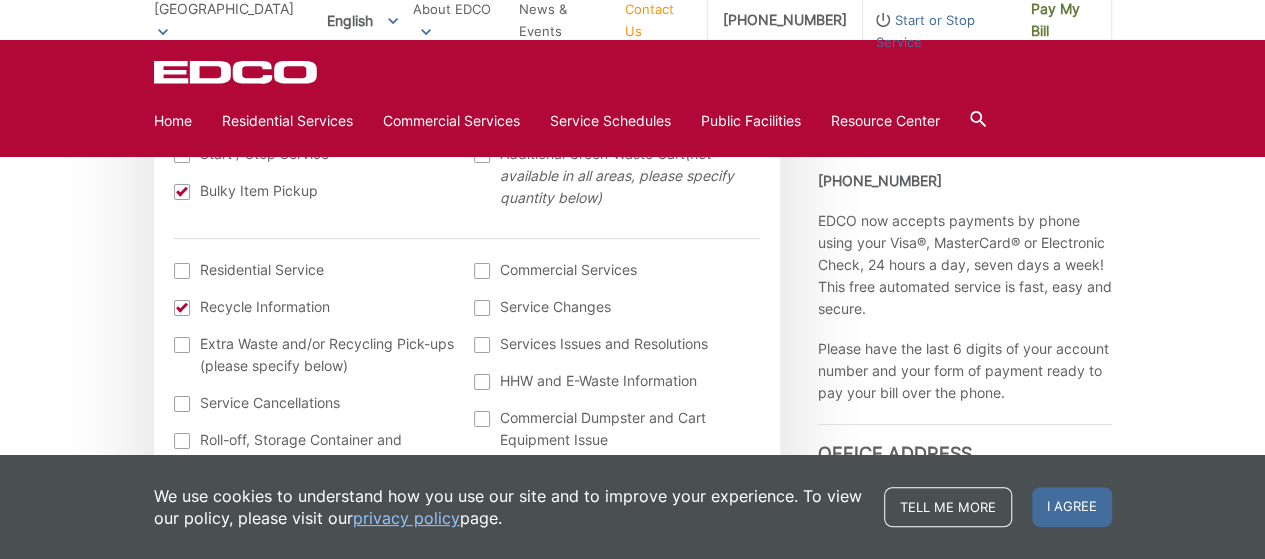 scroll, scrollTop: 697, scrollLeft: 0, axis: vertical 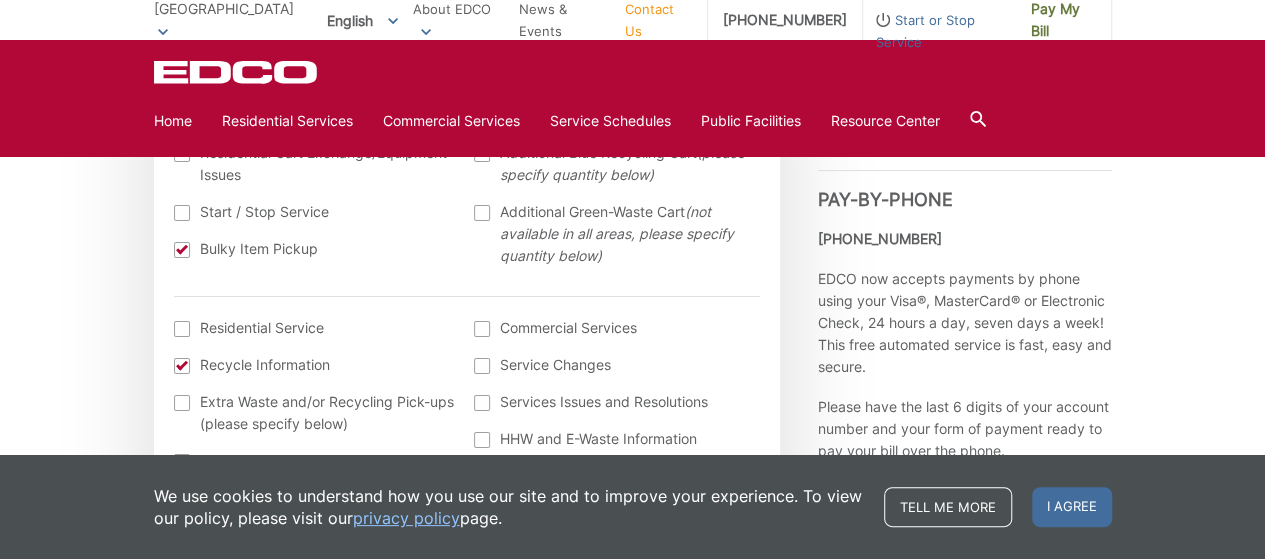 click at bounding box center [182, 366] 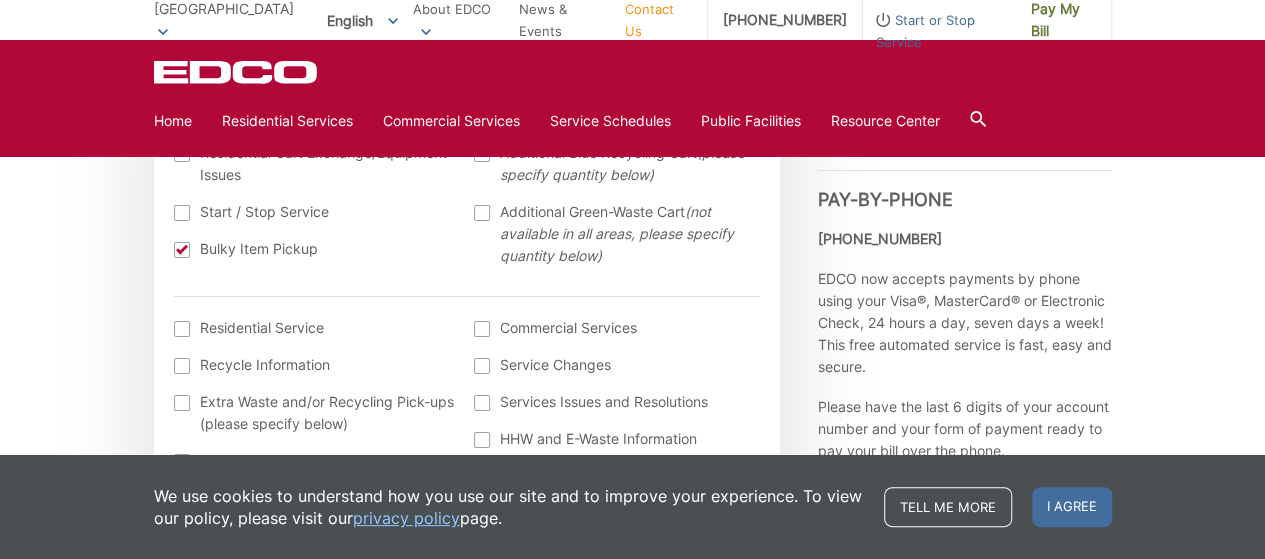 click on "Bulky Item Pickup" at bounding box center (314, 249) 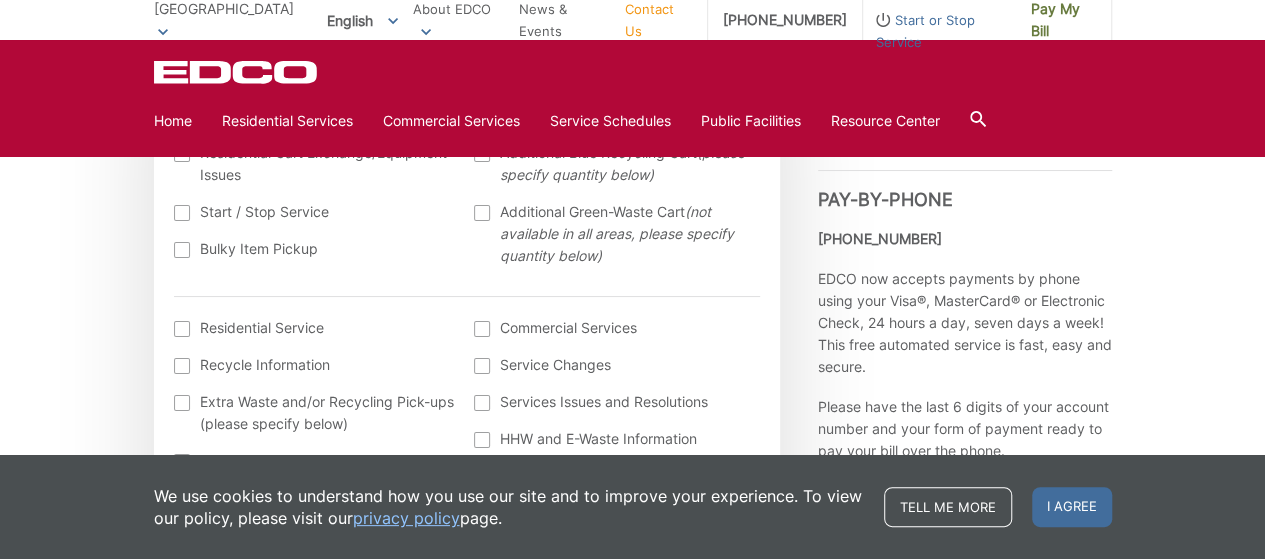 click at bounding box center (182, 250) 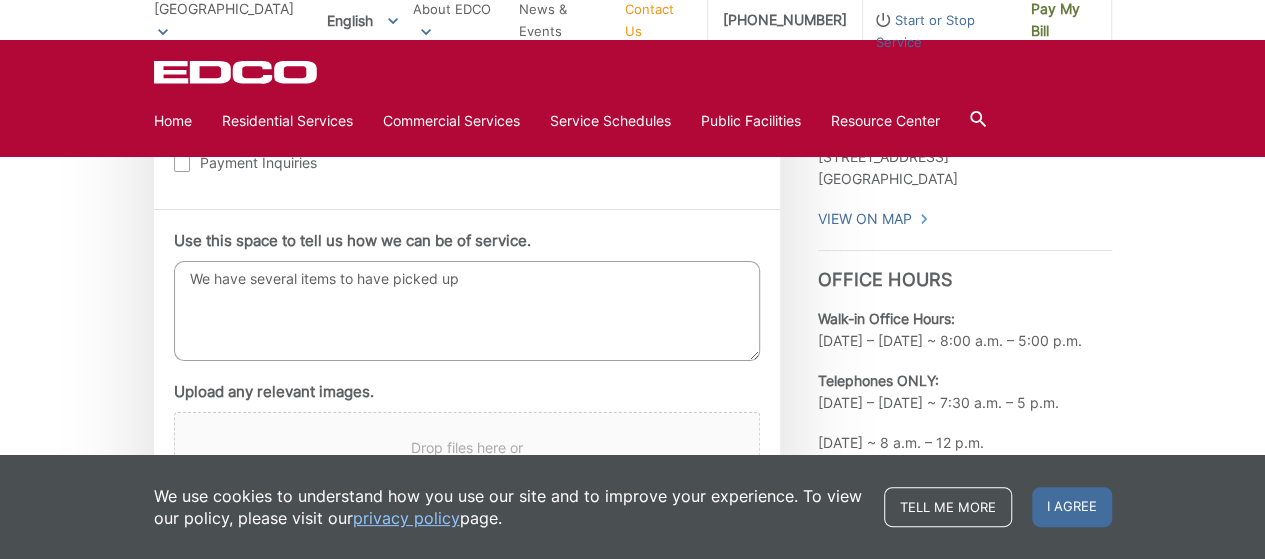 scroll, scrollTop: 1097, scrollLeft: 0, axis: vertical 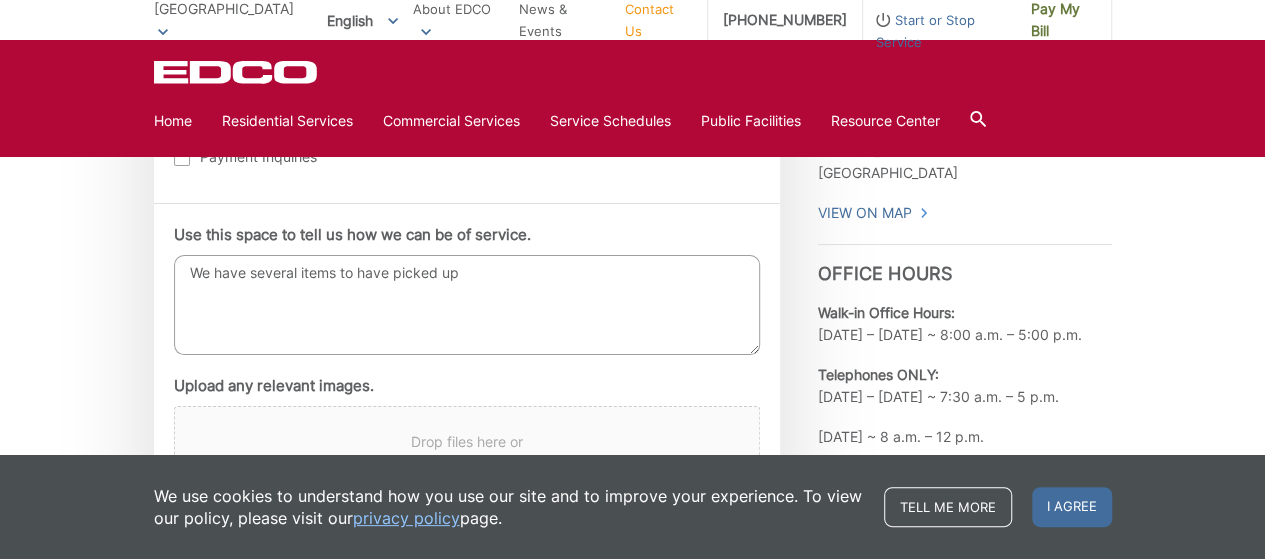 click on "We have several items to have picked up" at bounding box center (467, 305) 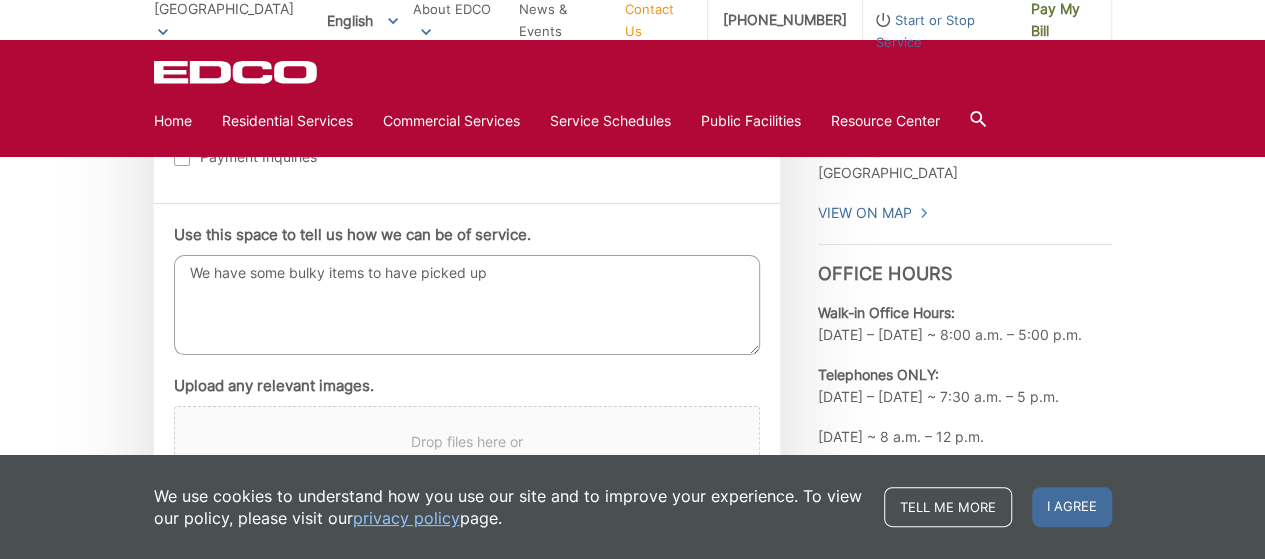 click on "We have some bulky items to have picked up" at bounding box center (467, 305) 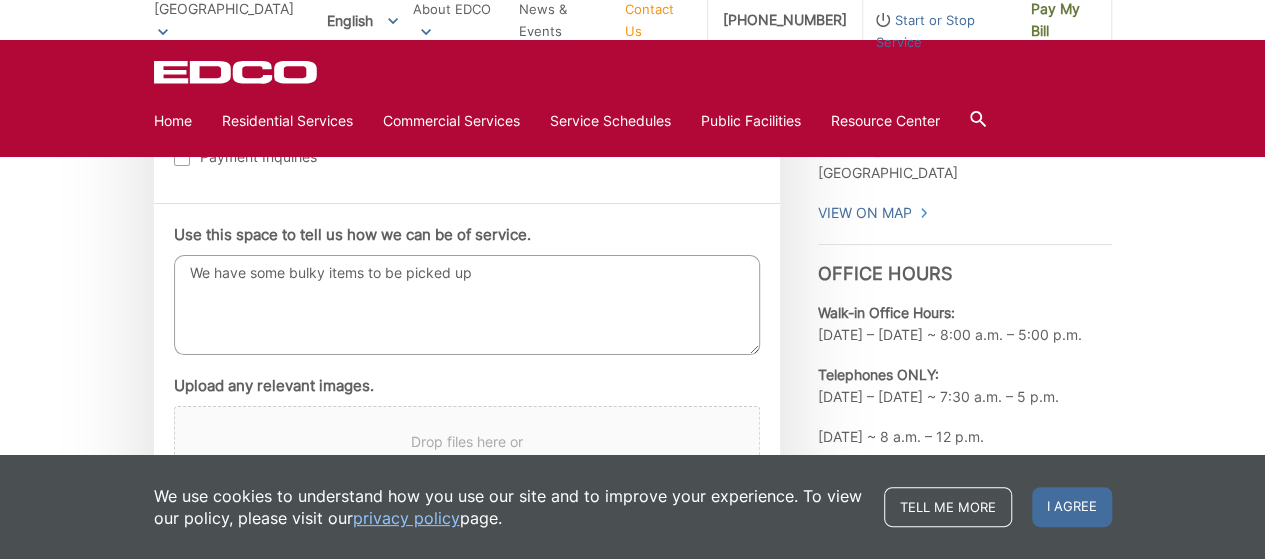 click on "We have some bulky items to be picked up" at bounding box center [467, 305] 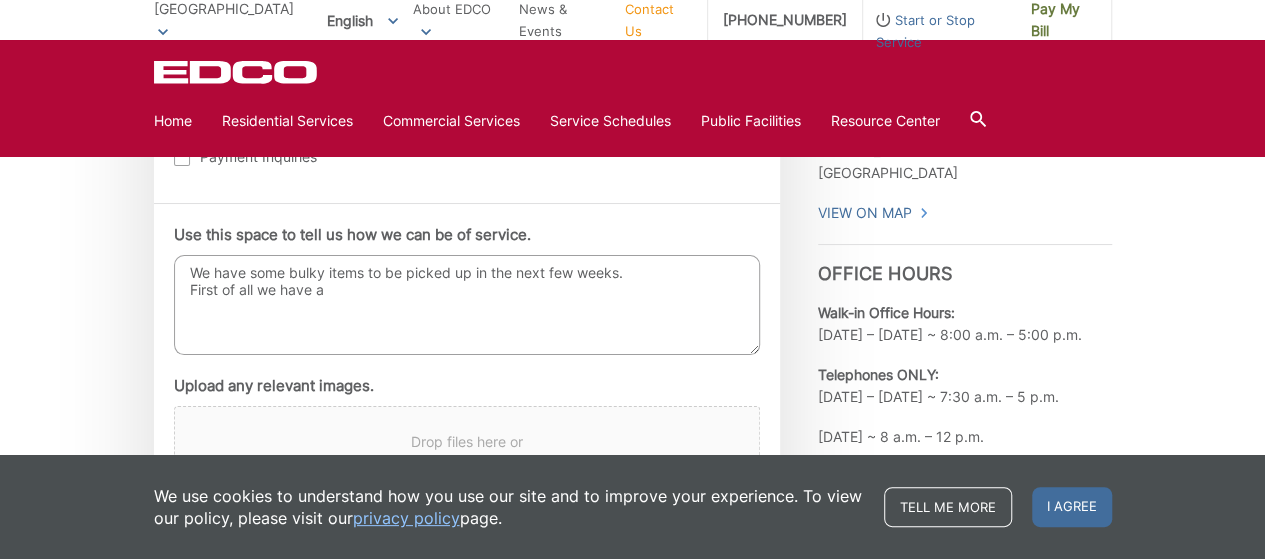 click on "We have some bulky items to be picked up in the next few weeks.
First of all we have a" at bounding box center (467, 305) 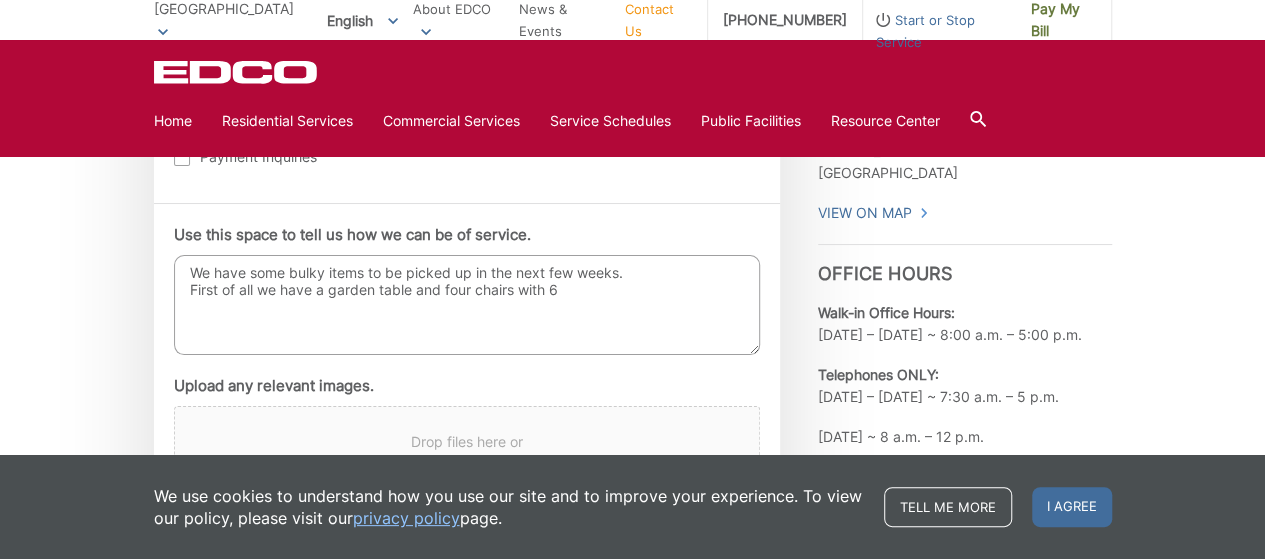 click on "We have some bulky items to be picked up in the next few weeks.
First of all we have a garden table and four chairs with 6" at bounding box center (467, 305) 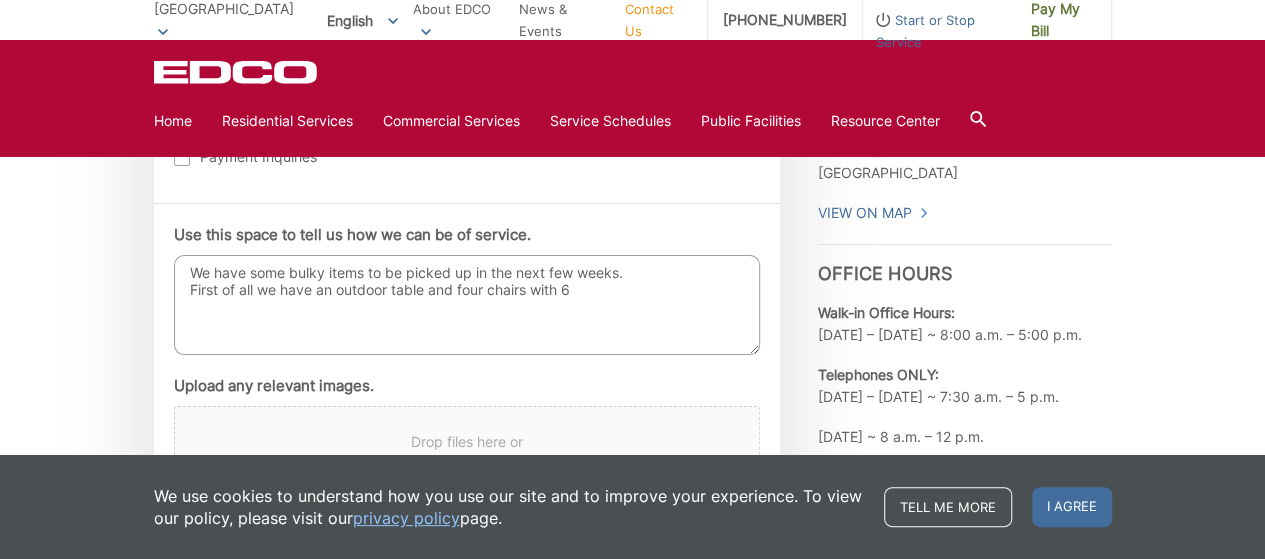 click on "We have some bulky items to be picked up in the next few weeks.
First of all we have an outdoor table and four chairs with 6" at bounding box center (467, 305) 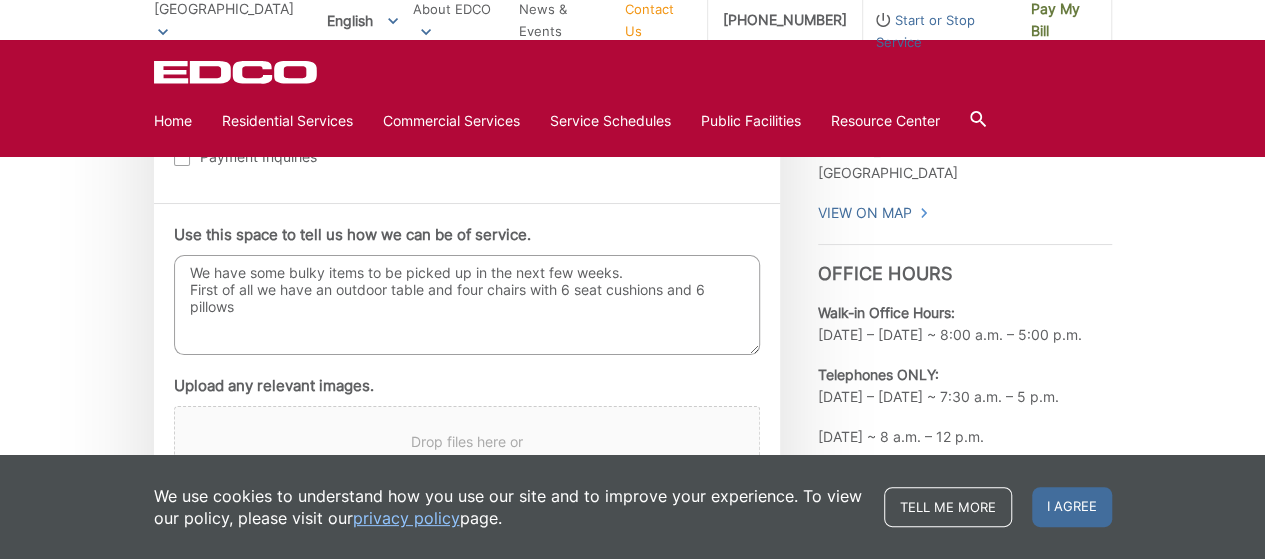 click on "We have some bulky items to be picked up in the next few weeks.
First of all we have an outdoor table and four chairs with 6 seat cushions and 6 pillows" at bounding box center [467, 305] 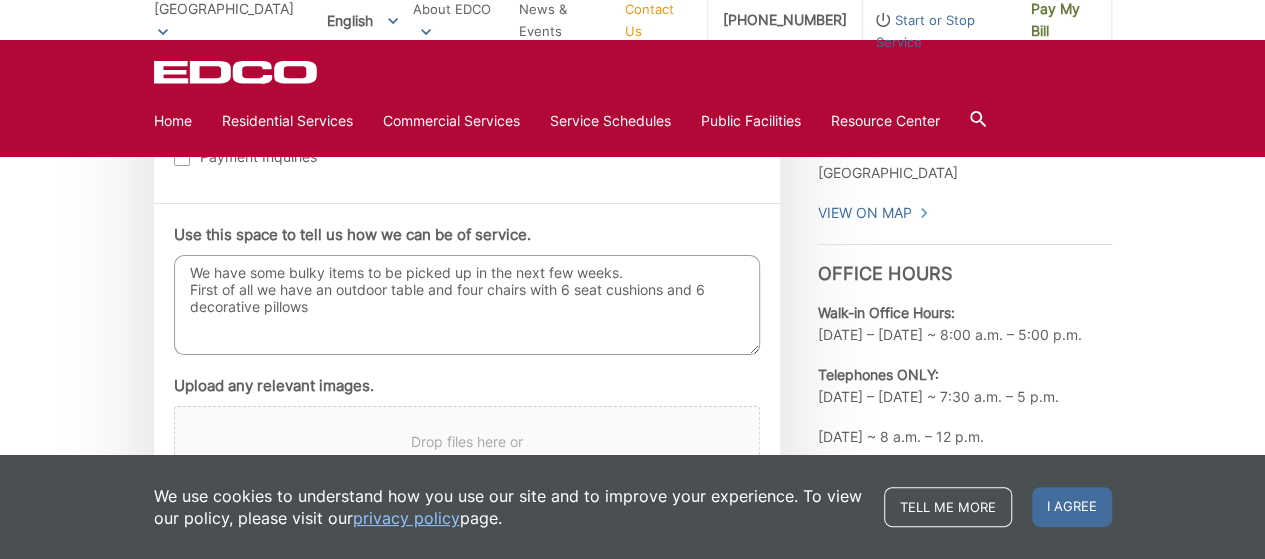 click on "We have some bulky items to be picked up in the next few weeks.
First of all we have an outdoor table and four chairs with 6 seat cushions and 6 decorative pillows" at bounding box center [467, 305] 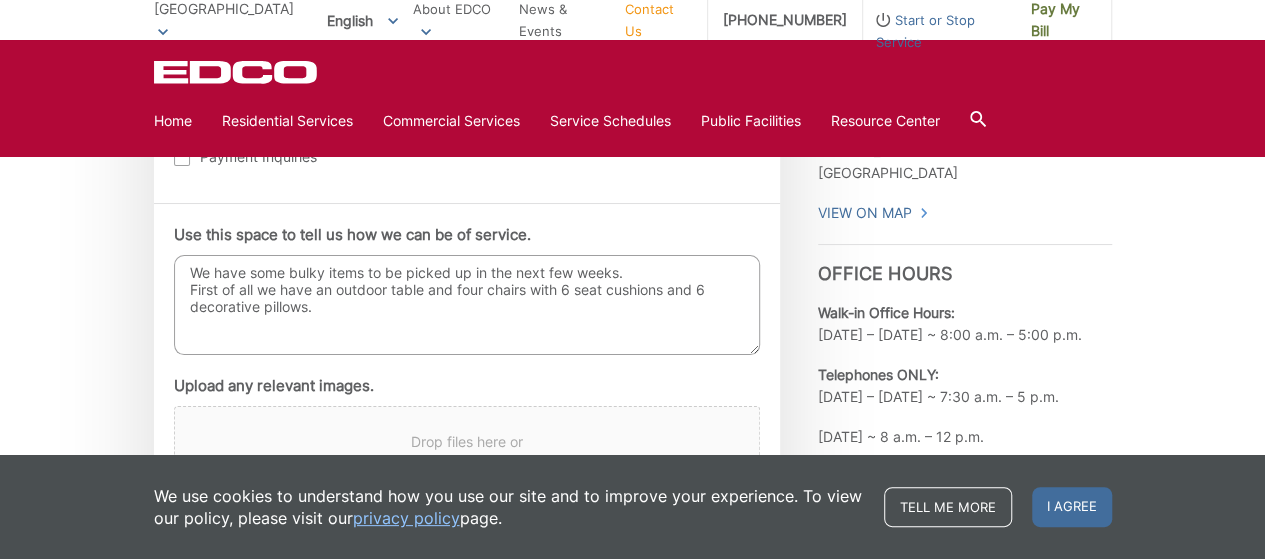 click on "We have some bulky items to be picked up in the next few weeks.
First of all we have an outdoor table and four chairs with 6 seat cushions and 6 decorative pillows." at bounding box center (467, 305) 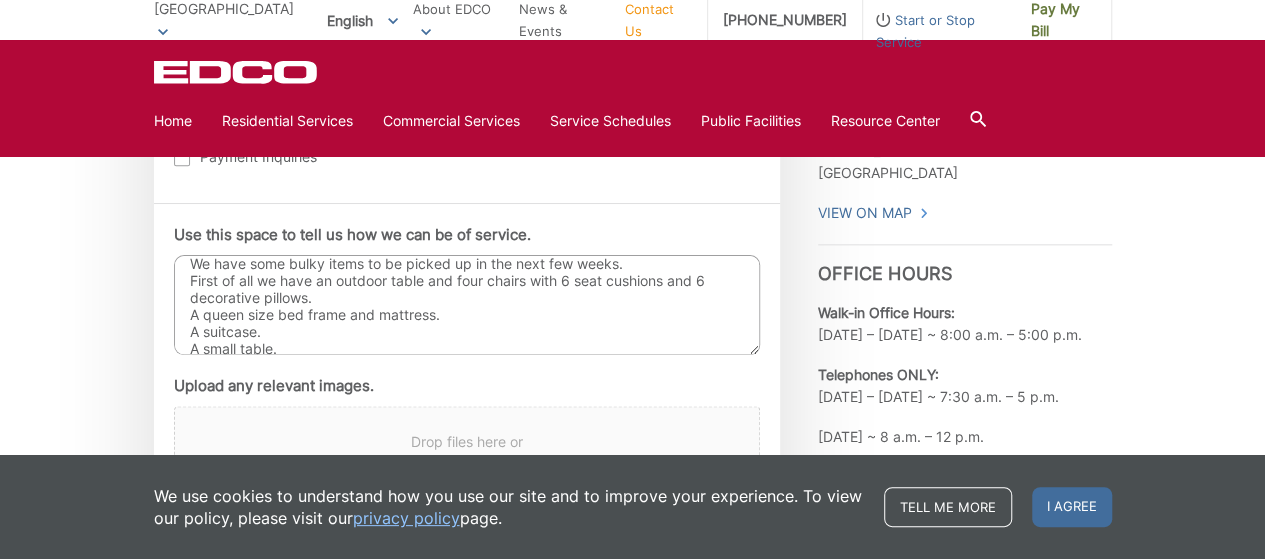 scroll, scrollTop: 26, scrollLeft: 0, axis: vertical 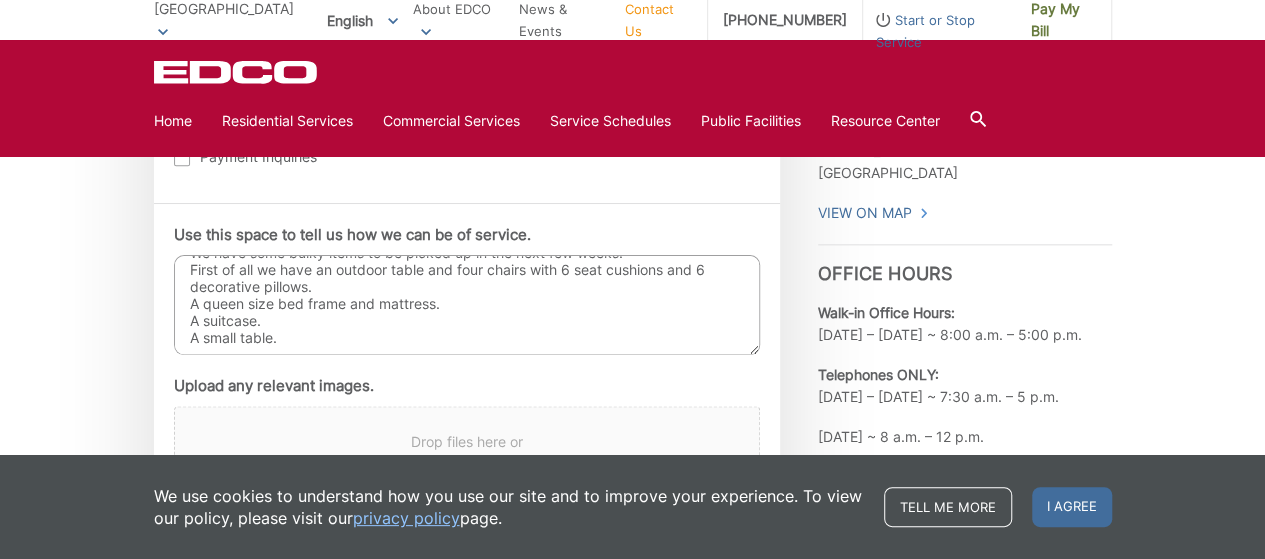 click on "We have some bulky items to be picked up in the next few weeks.
First of all we have an outdoor table and four chairs with 6 seat cushions and 6 decorative pillows.
A queen size bed frame and mattress.
A suitcase.
A small table." at bounding box center (467, 305) 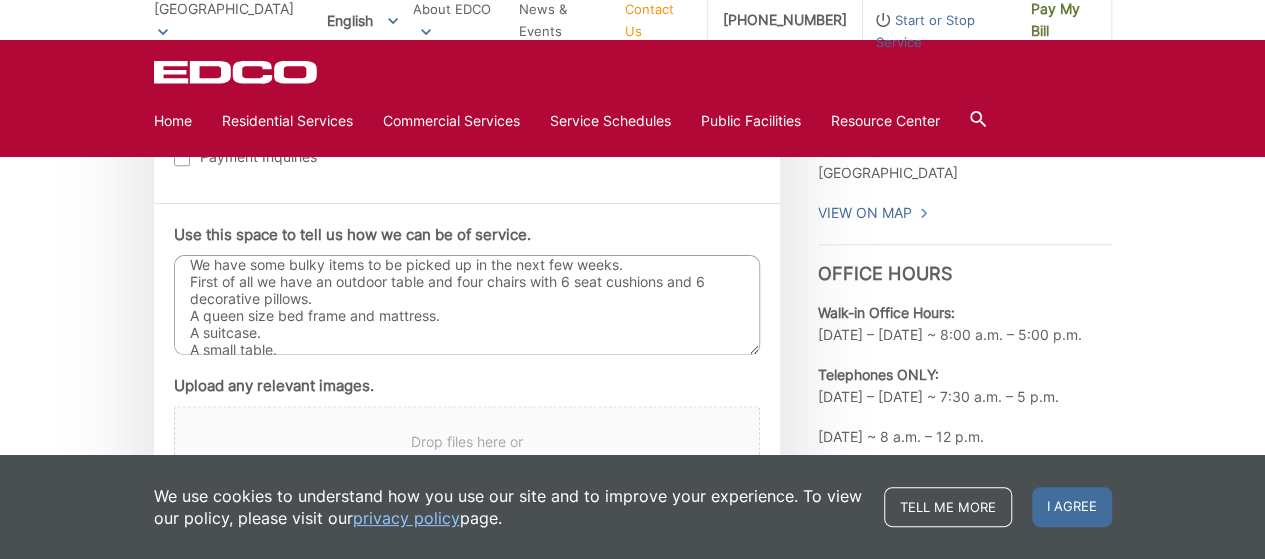click on "We have some bulky items to be picked up in the next few weeks.
First of all we have an outdoor table and four chairs with 6 seat cushions and 6 decorative pillows.
A queen size bed frame and mattress.
A suitcase.
A small table." at bounding box center [467, 305] 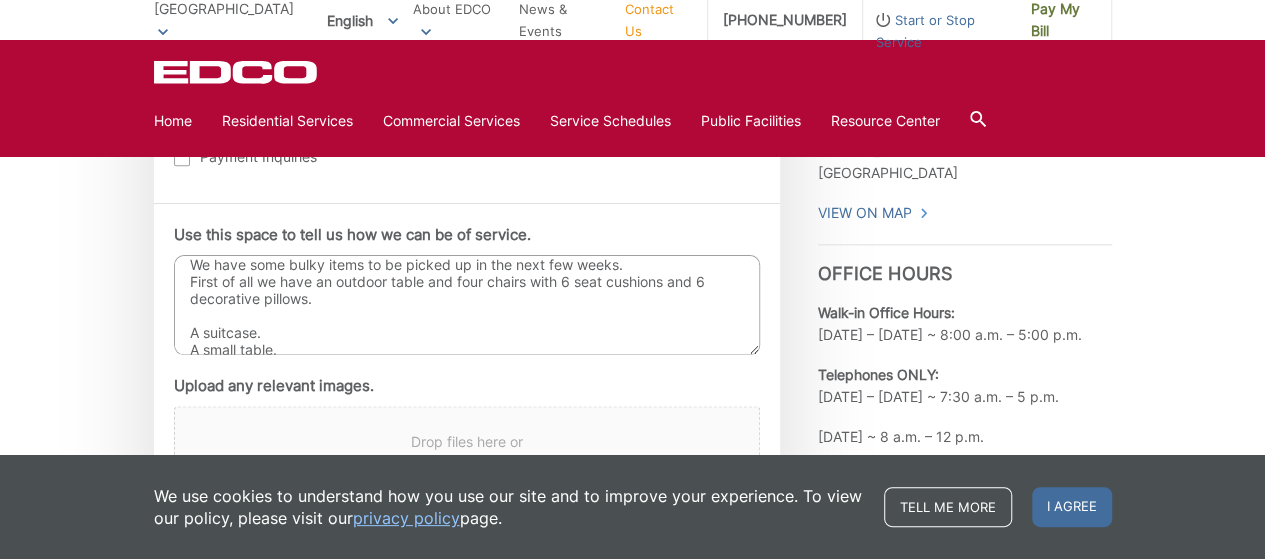 click on "We have some bulky items to be picked up in the next few weeks.
First of all we have an outdoor table and four chairs with 6 seat cushions and 6 decorative pillows.
A suitcase.
A small table." at bounding box center (467, 305) 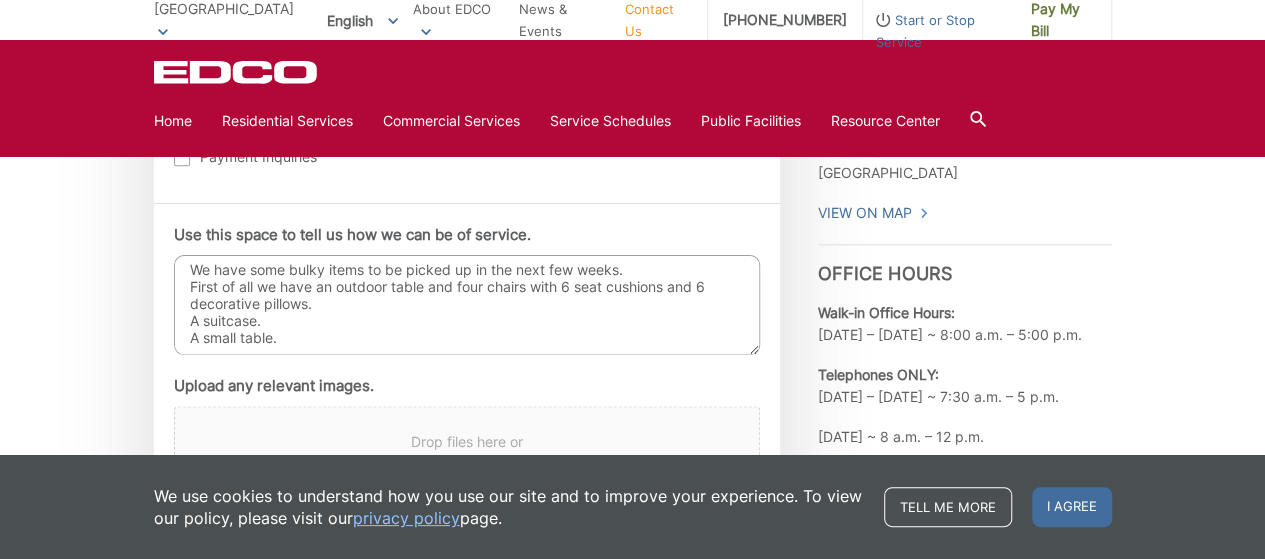 click on "We have some bulky items to be picked up in the next few weeks.
First of all we have an outdoor table and four chairs with 6 seat cushions and 6 decorative pillows.
A suitcase.
A small table." at bounding box center [467, 305] 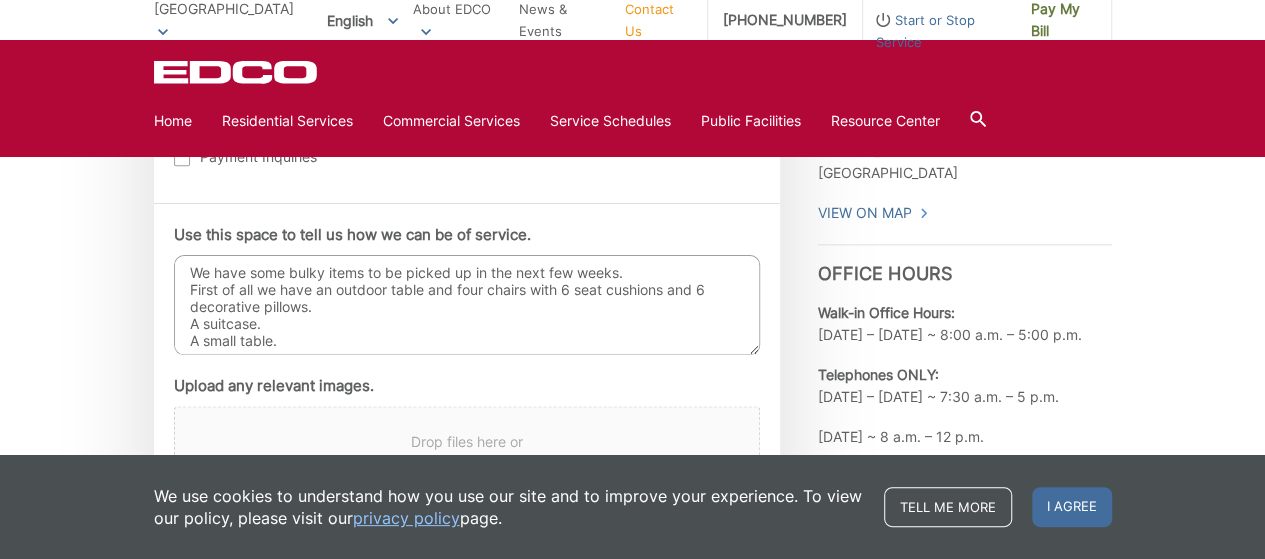 click on "We have some bulky items to be picked up in the next few weeks.
First of all we have an outdoor table and four chairs with 6 seat cushions and 6 decorative pillows.
A suitcase.
A small table." at bounding box center (467, 305) 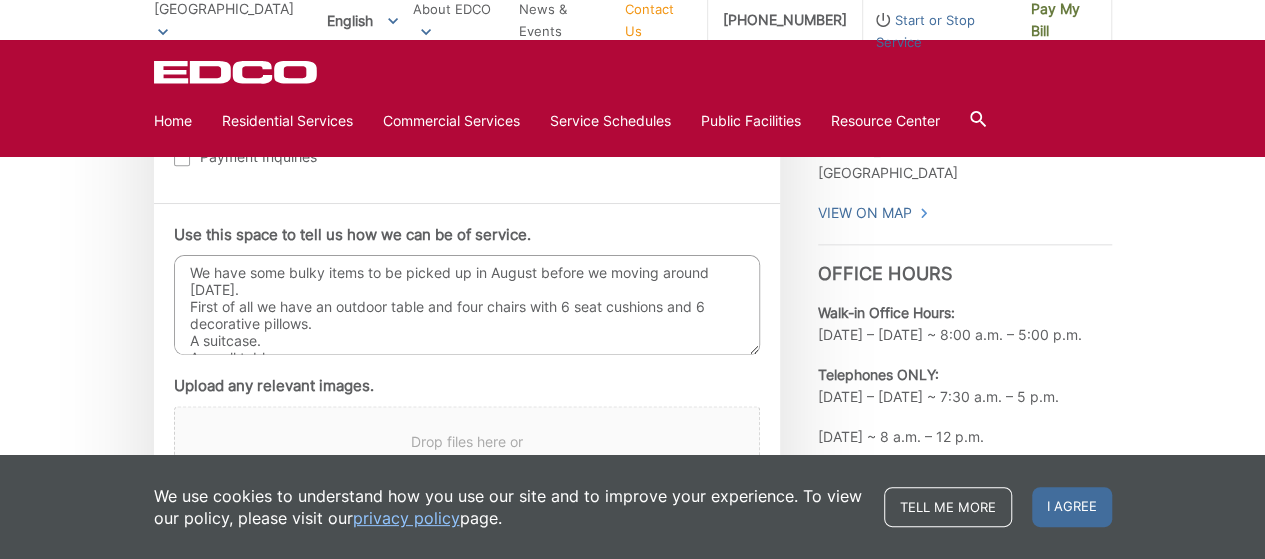 click on "We have some bulky items to be picked up in August before we moving around [DATE].
First of all we have an outdoor table and four chairs with 6 seat cushions and 6 decorative pillows.
A suitcase.
A small table." at bounding box center (467, 305) 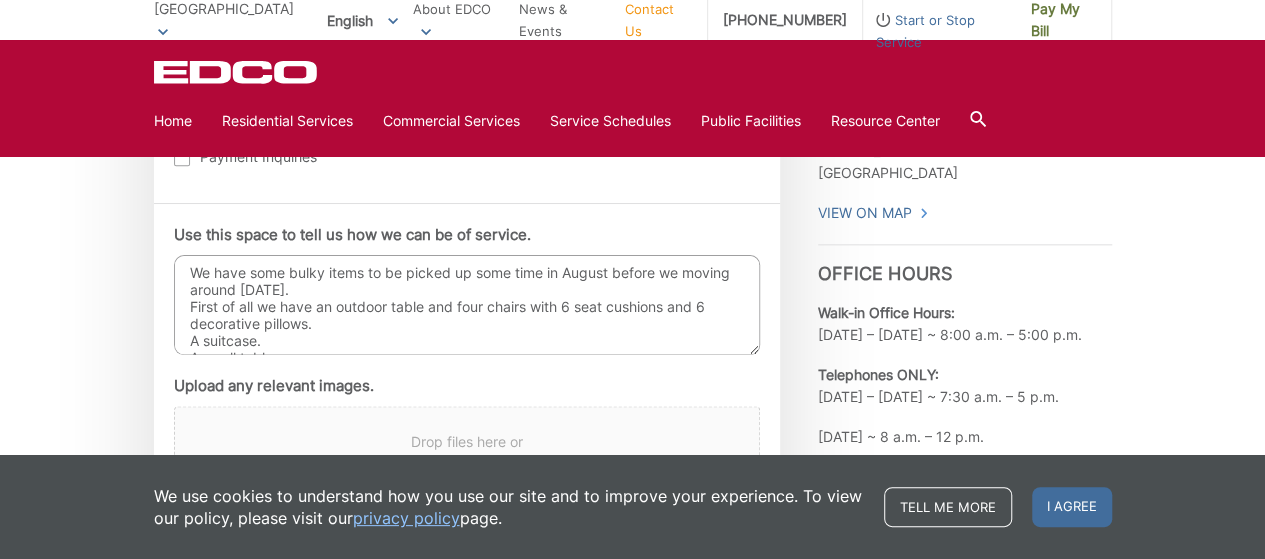 click on "We have some bulky items to be picked up some time in August before we moving around [DATE].
First of all we have an outdoor table and four chairs with 6 seat cushions and 6 decorative pillows.
A suitcase.
A small table." at bounding box center (467, 305) 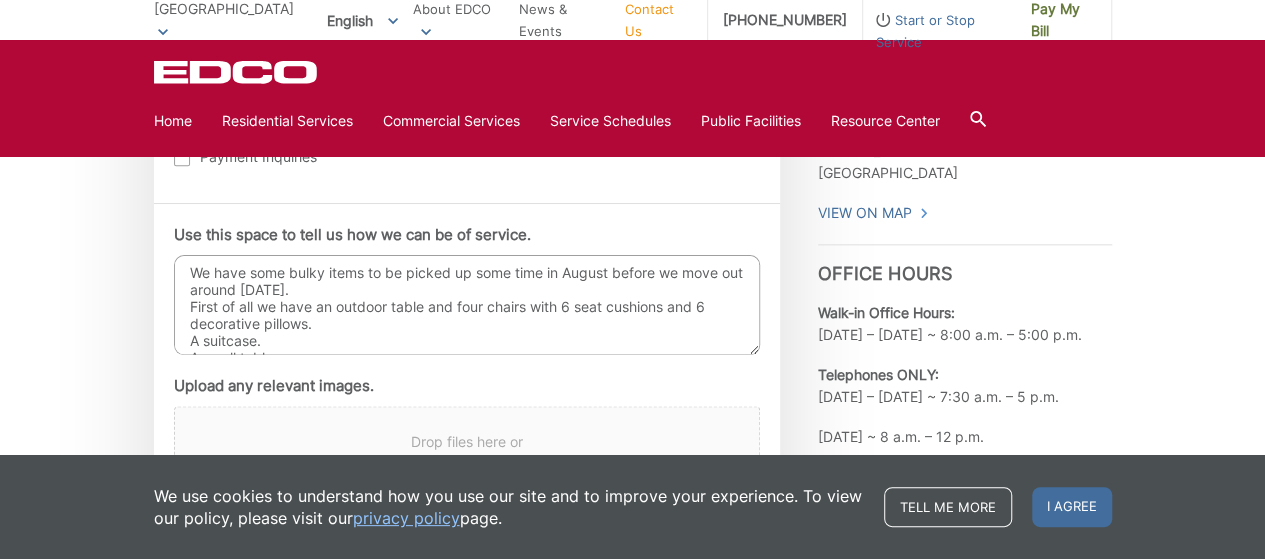 scroll, scrollTop: 9, scrollLeft: 0, axis: vertical 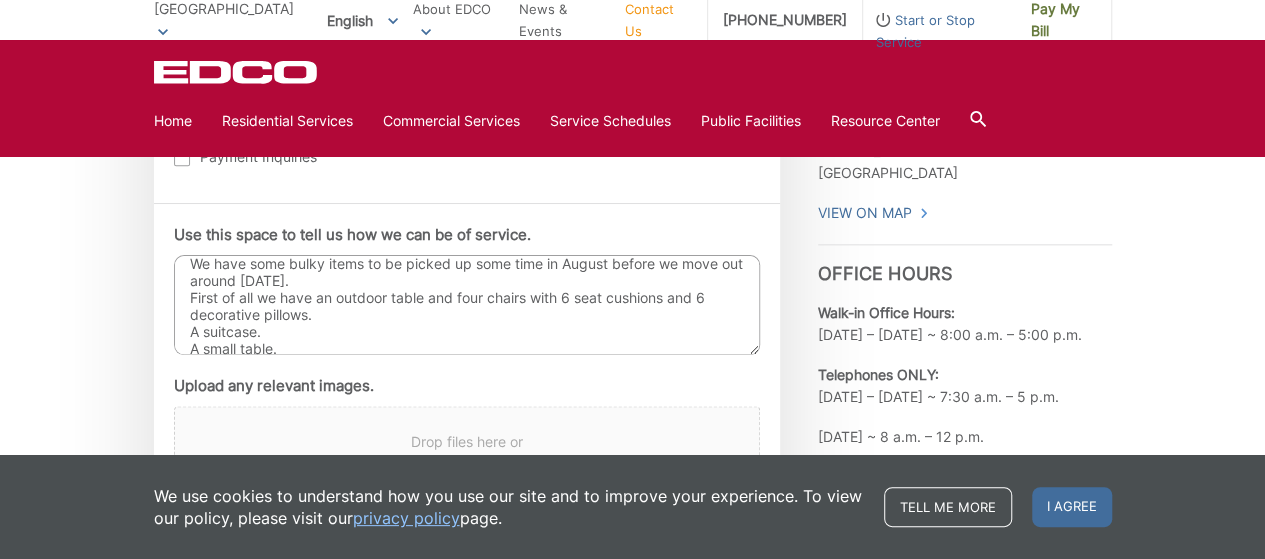 click on "We have some bulky items to be picked up some time in August before we move out around [DATE].
First of all we have an outdoor table and four chairs with 6 seat cushions and 6 decorative pillows.
A suitcase.
A small table." at bounding box center (467, 305) 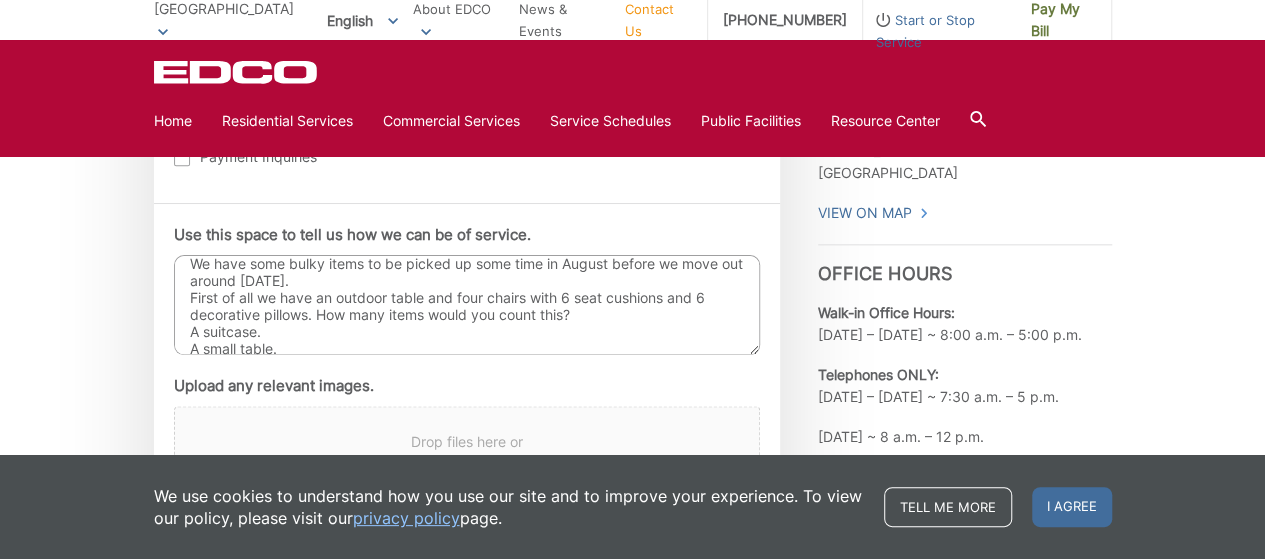 click on "We have some bulky items to be picked up some time in August before we move out around [DATE].
First of all we have an outdoor table and four chairs with 6 seat cushions and 6 decorative pillows. How many items would you count this?
A suitcase.
A small table." at bounding box center (467, 305) 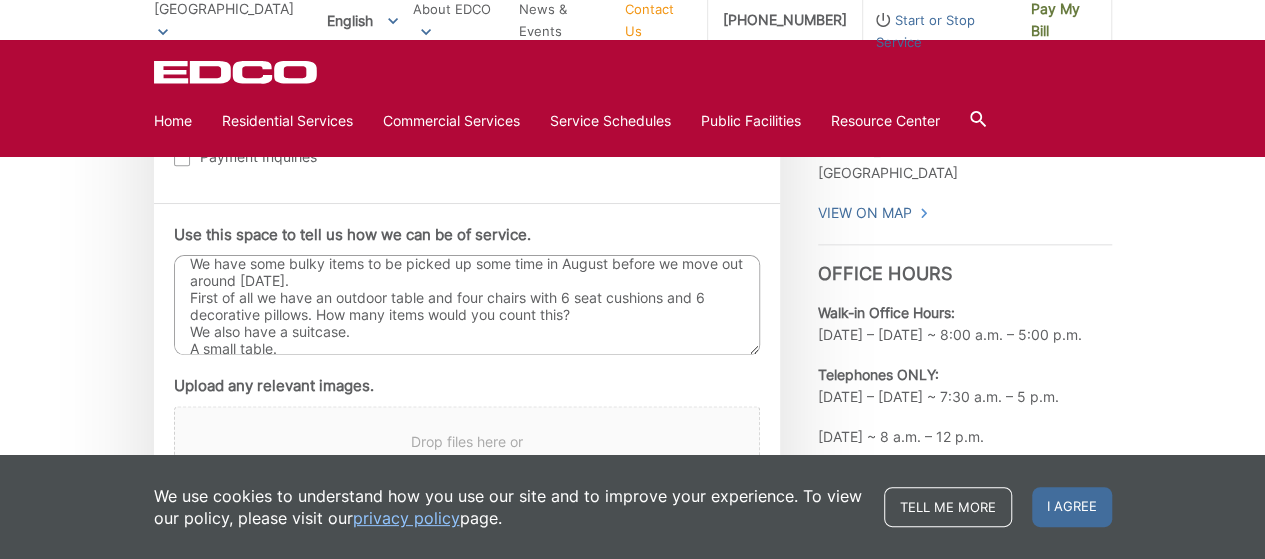 click on "We have some bulky items to be picked up some time in August before we move out around [DATE].
First of all we have an outdoor table and four chairs with 6 seat cushions and 6 decorative pillows. How many items would you count this?
We also have a suitcase.
A small table." at bounding box center (467, 305) 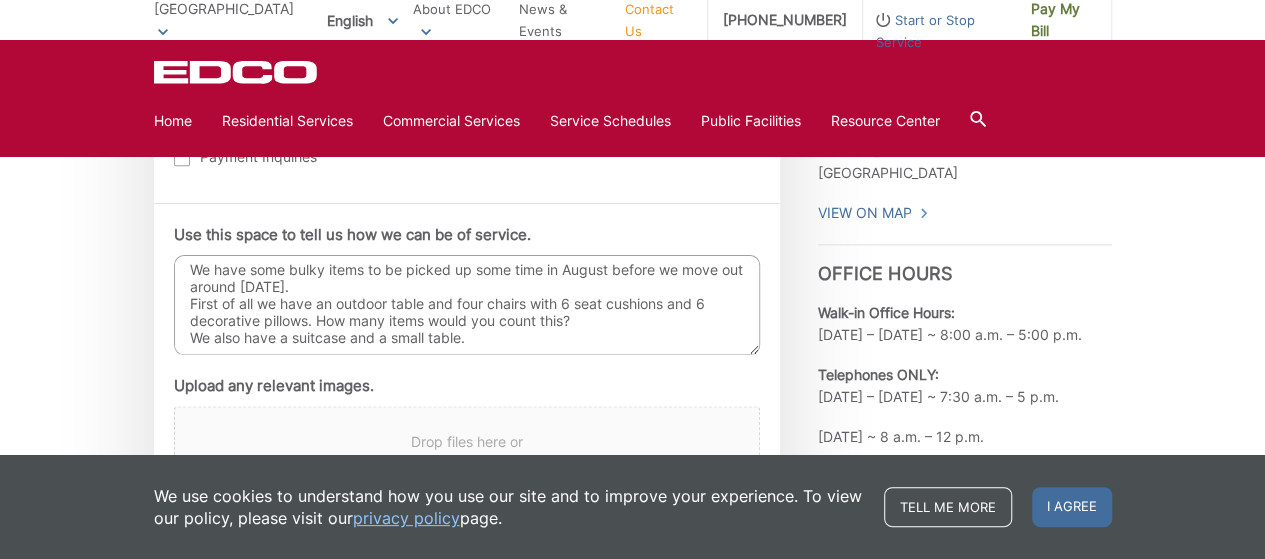 click on "We have some bulky items to be picked up some time in August before we move out around [DATE].
First of all we have an outdoor table and four chairs with 6 seat cushions and 6 decorative pillows. How many items would you count this?
We also have a suitcase and a small table." at bounding box center [467, 305] 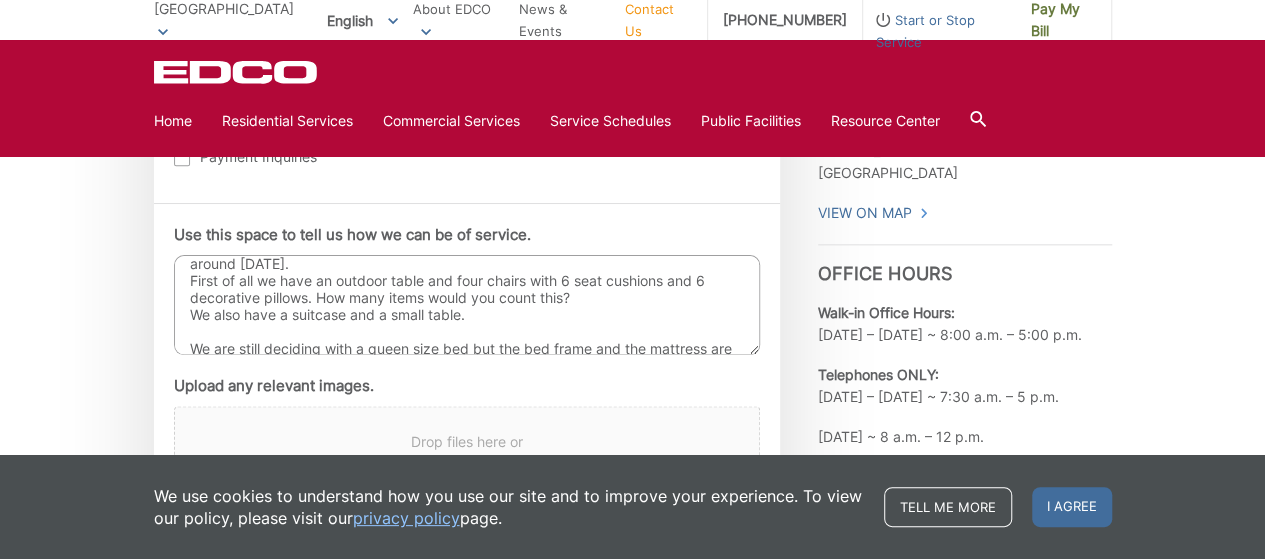 scroll, scrollTop: 42, scrollLeft: 0, axis: vertical 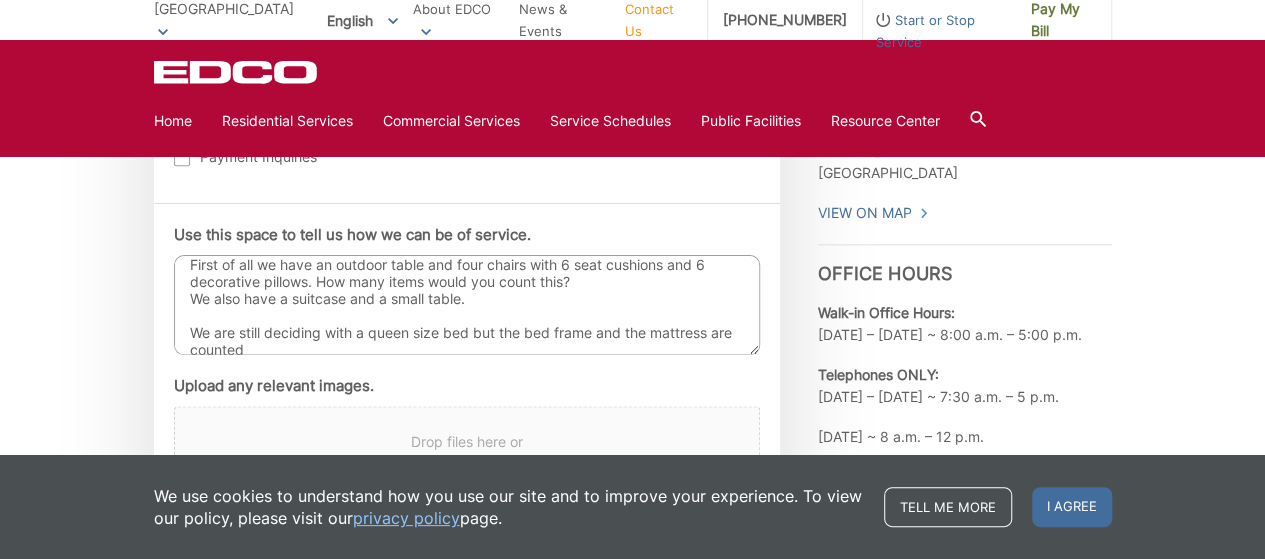 drag, startPoint x: 471, startPoint y: 335, endPoint x: 386, endPoint y: 344, distance: 85.47514 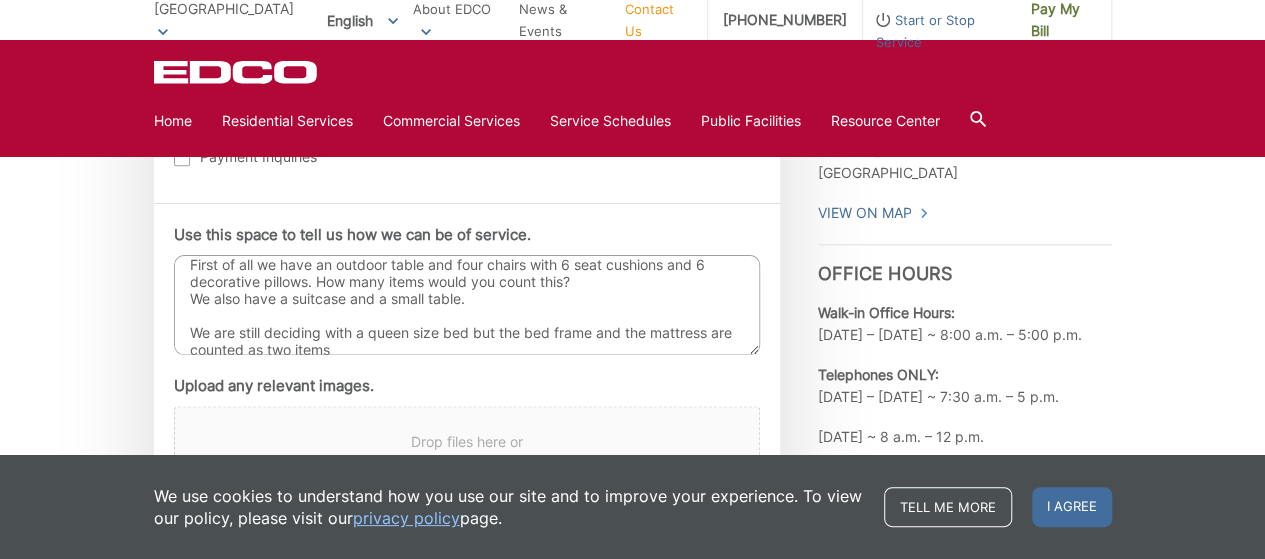 click on "We have some bulky items to be picked up some time in August before we move out around [DATE].
First of all we have an outdoor table and four chairs with 6 seat cushions and 6 decorative pillows. How many items would you count this?
We also have a suitcase and a small table.
We are still deciding with a queen size bed but the bed frame and the mattress are counted as two items" at bounding box center [467, 305] 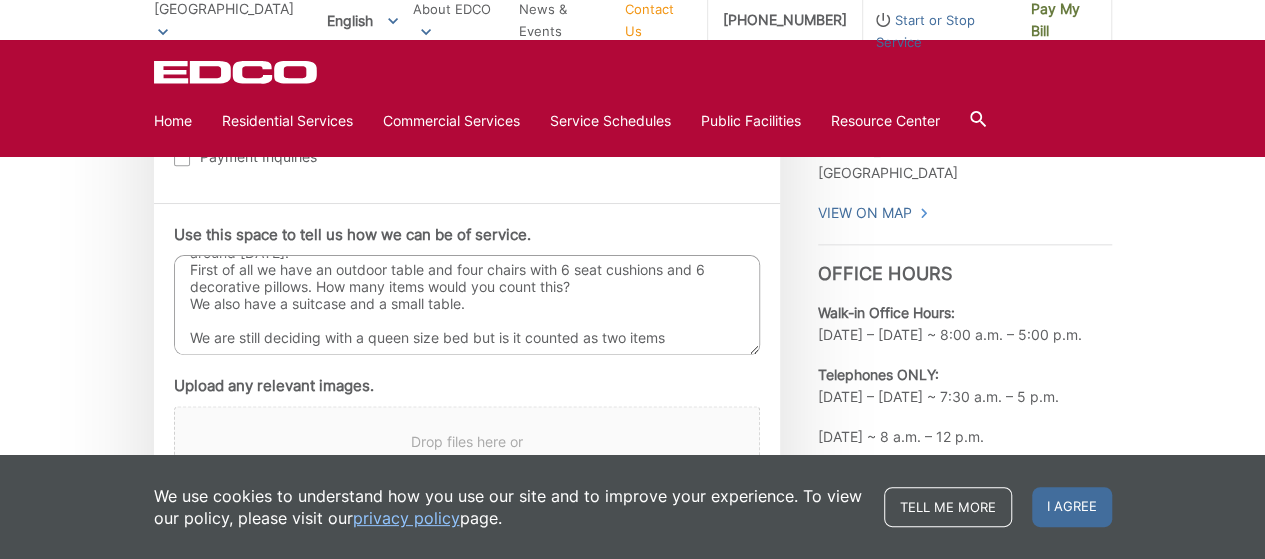 click on "We have some bulky items to be picked up some time in August before we move out around [DATE].
First of all we have an outdoor table and four chairs with 6 seat cushions and 6 decorative pillows. How many items would you count this?
We also have a suitcase and a small table.
We are still deciding with a queen size bed but is it counted as two items" at bounding box center [467, 305] 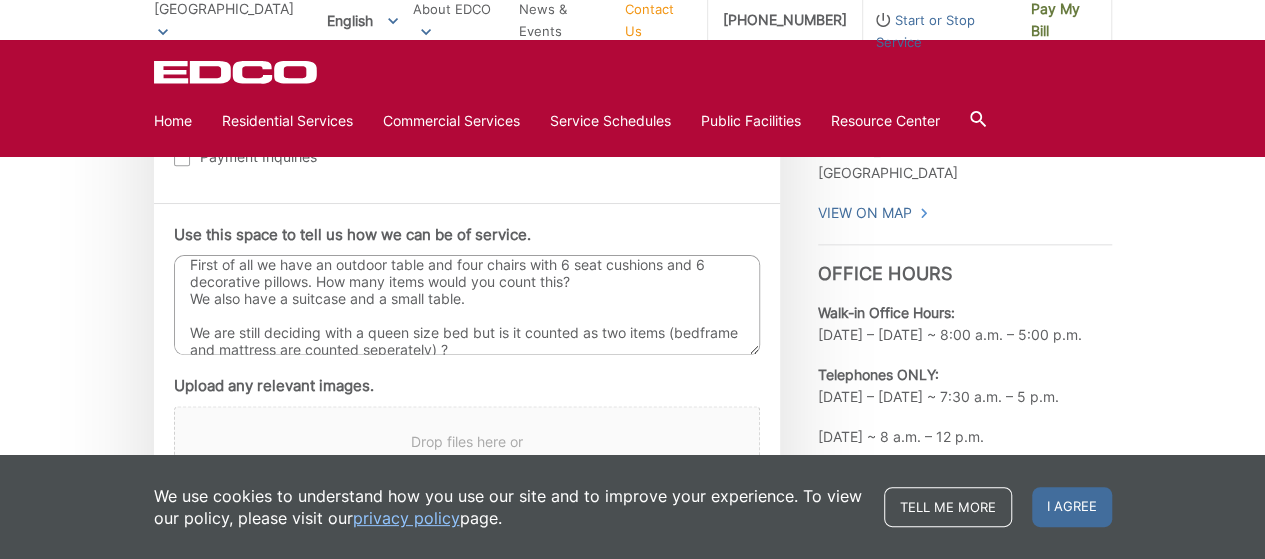 click on "We have some bulky items to be picked up some time in August before we move out around [DATE].
First of all we have an outdoor table and four chairs with 6 seat cushions and 6 decorative pillows. How many items would you count this?
We also have a suitcase and a small table.
We are still deciding with a queen size bed but is it counted as two items (bedframe and mattress are counted seperately) ?" at bounding box center [467, 305] 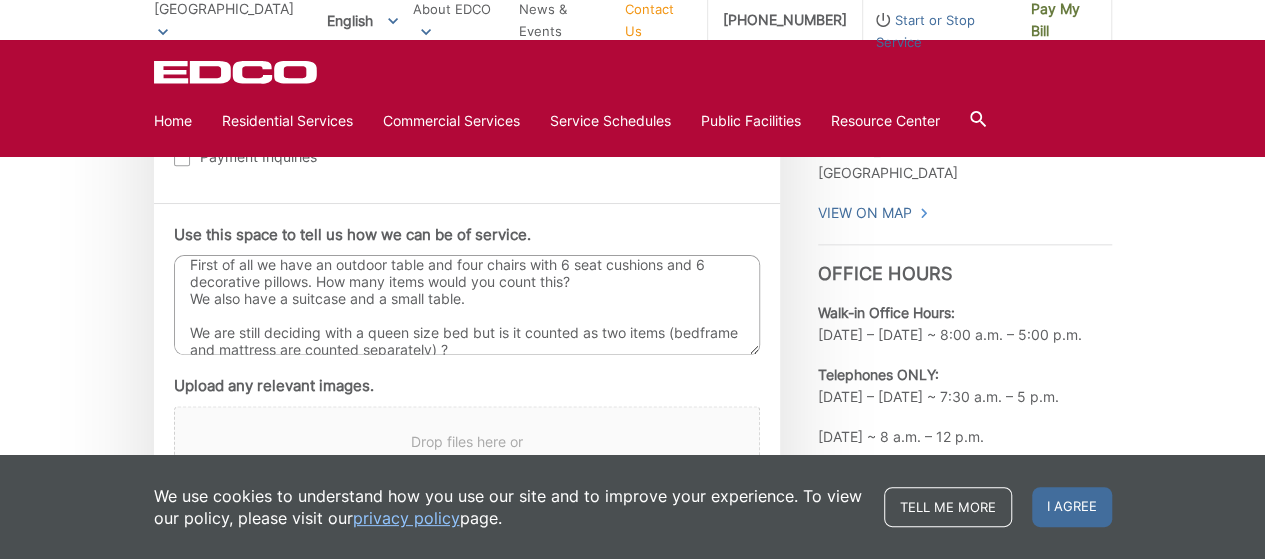 click on "We have some bulky items to be picked up some time in August before we move out around [DATE].
First of all we have an outdoor table and four chairs with 6 seat cushions and 6 decorative pillows. How many items would you count this?
We also have a suitcase and a small table.
We are still deciding with a queen size bed but is it counted as two items (bedframe and mattress are counted separately) ?" at bounding box center [467, 305] 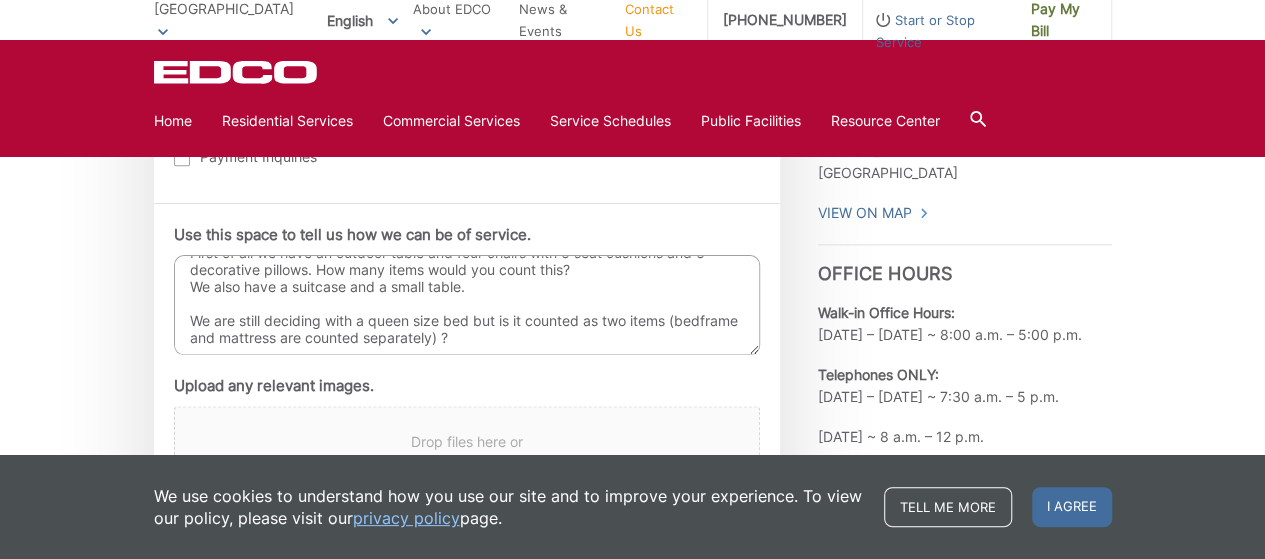 type on "We have some bulky items to be picked up some time in August before we move out around [DATE].
First of all we have an outdoor table and four chairs with 6 seat cushions and 6 decorative pillows. How many items would you count this?
We also have a suitcase and a small table.
We are still deciding with a queen size bed but is it counted as two items (bedframe and mattress are counted separately) ?" 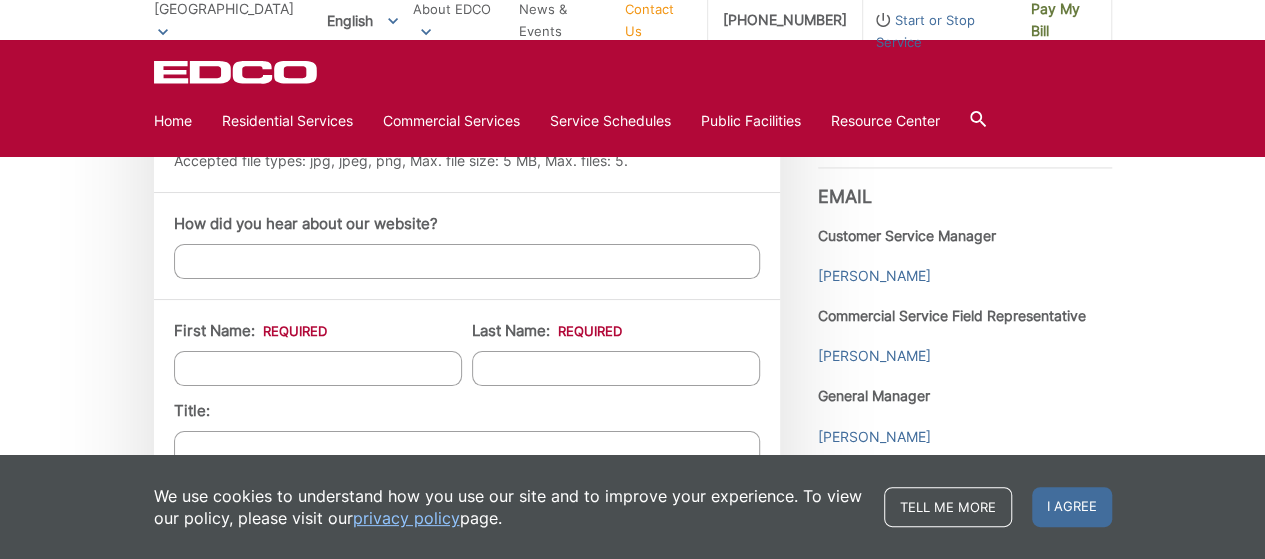 scroll, scrollTop: 1497, scrollLeft: 0, axis: vertical 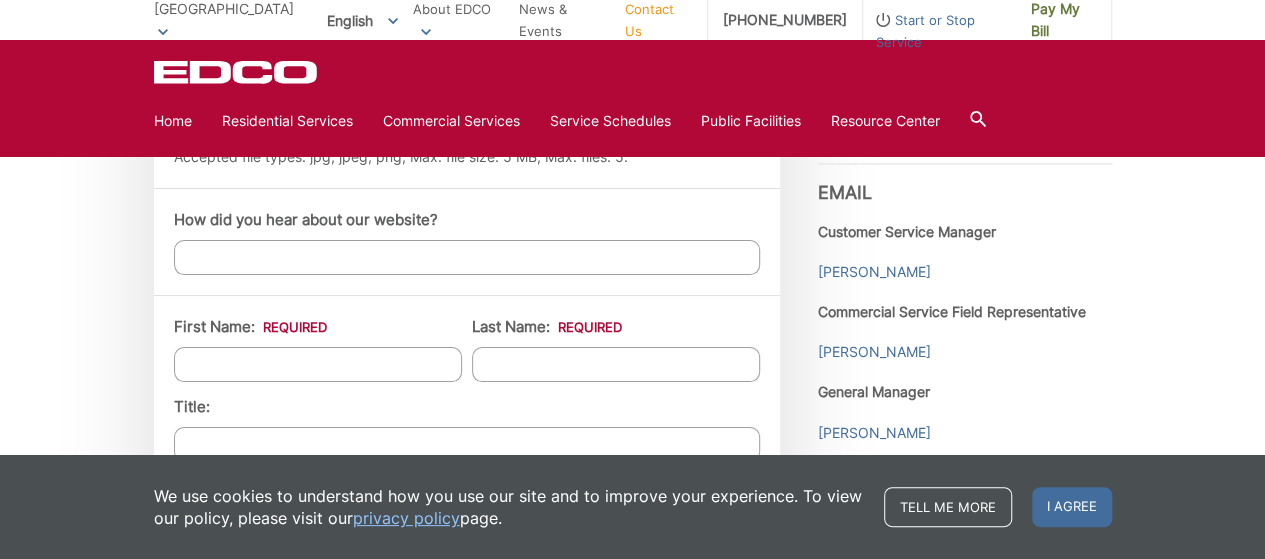 click on "How did you hear about our website?" at bounding box center [467, 257] 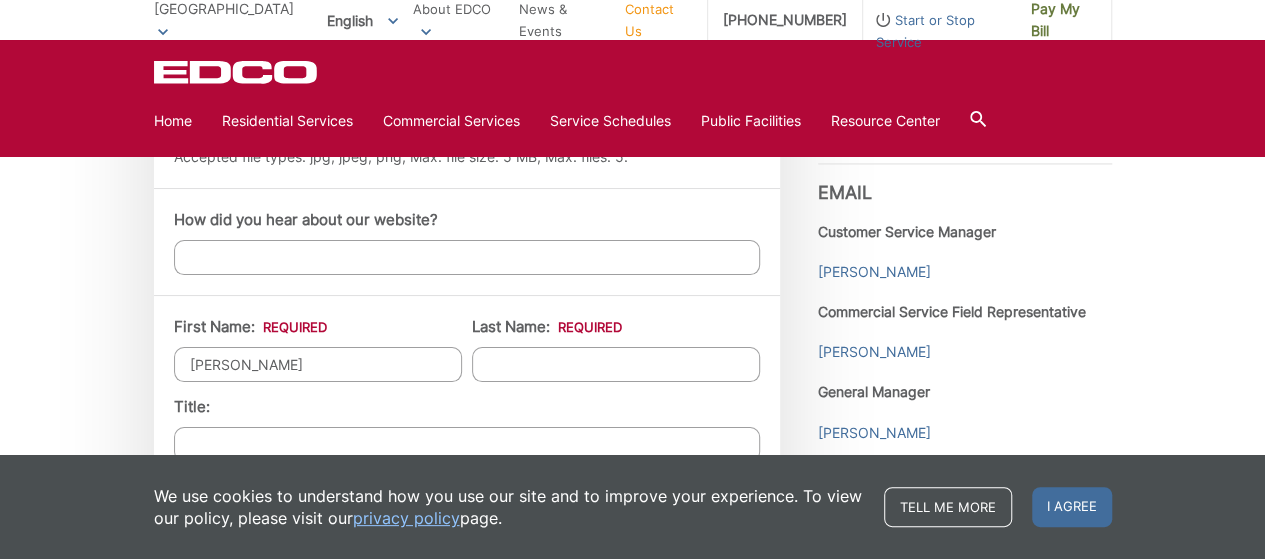 type on "Kamata" 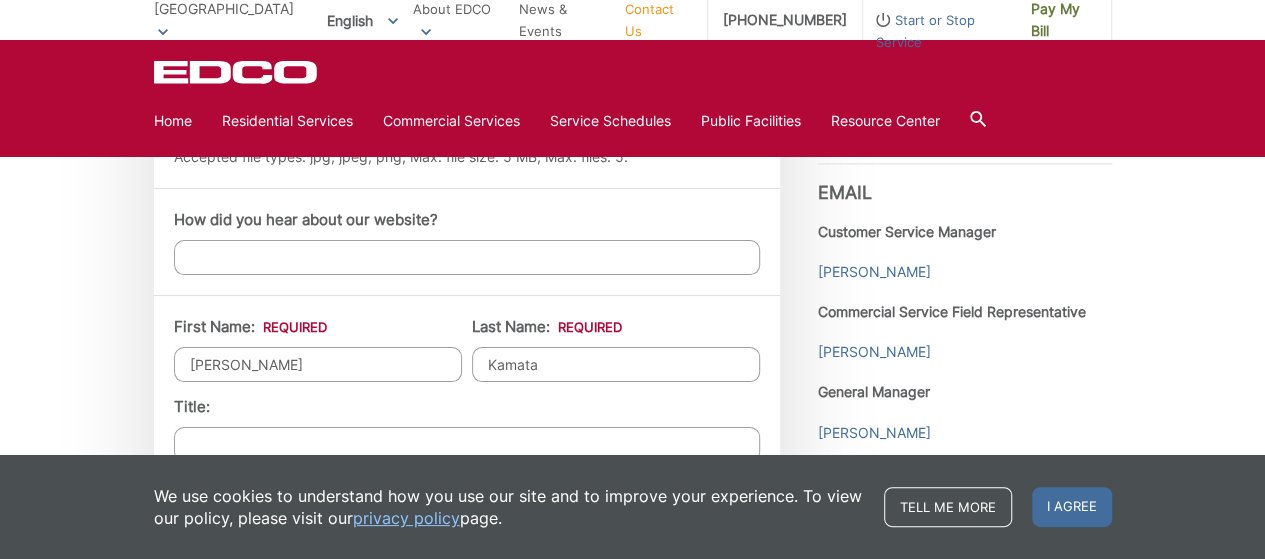 type on "[STREET_ADDRESS][PERSON_NAME]" 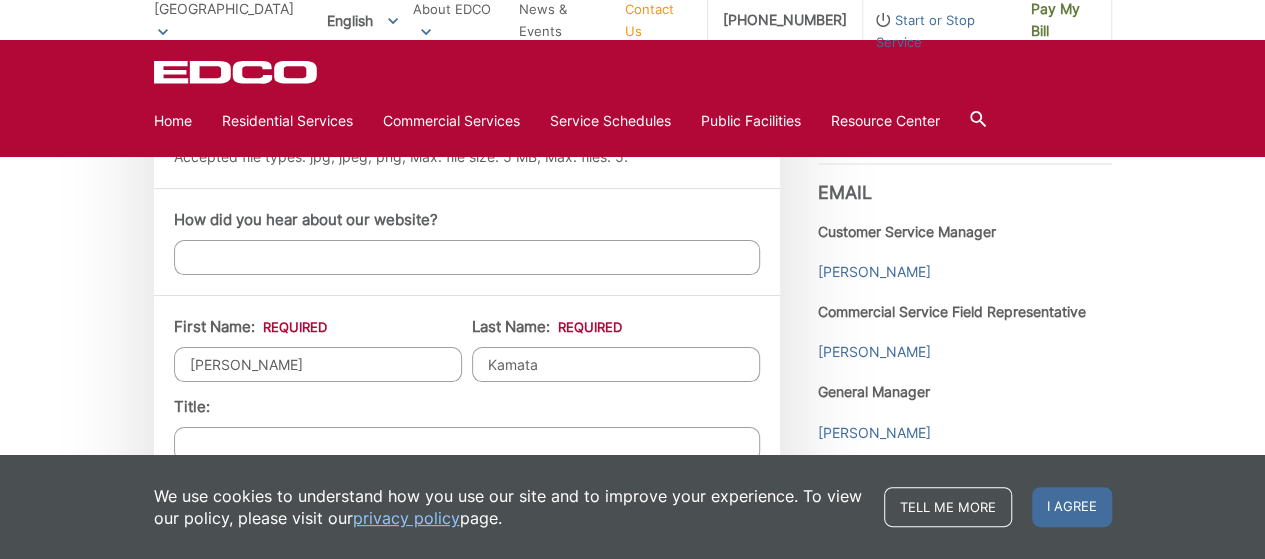 click on "Title:" at bounding box center (467, 444) 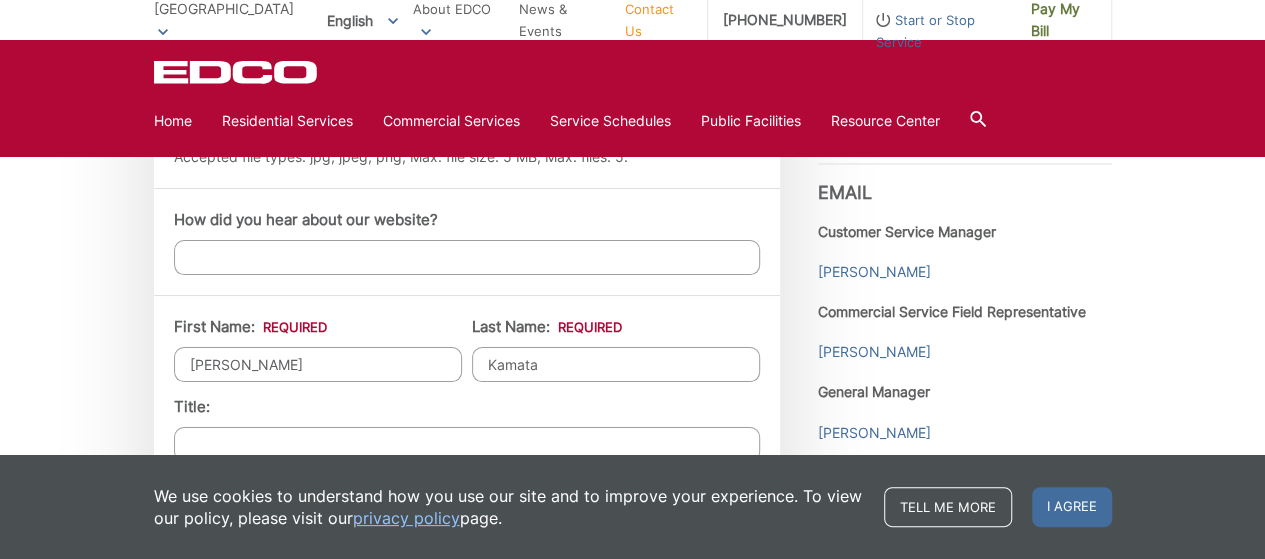 click on "Title:" at bounding box center [467, 429] 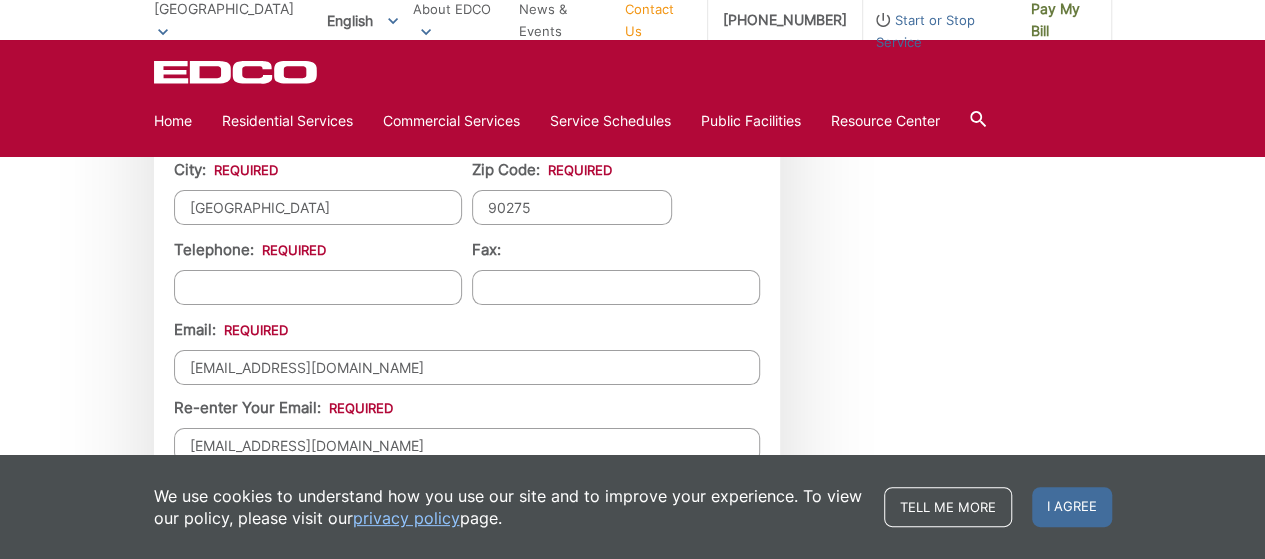 scroll, scrollTop: 2057, scrollLeft: 0, axis: vertical 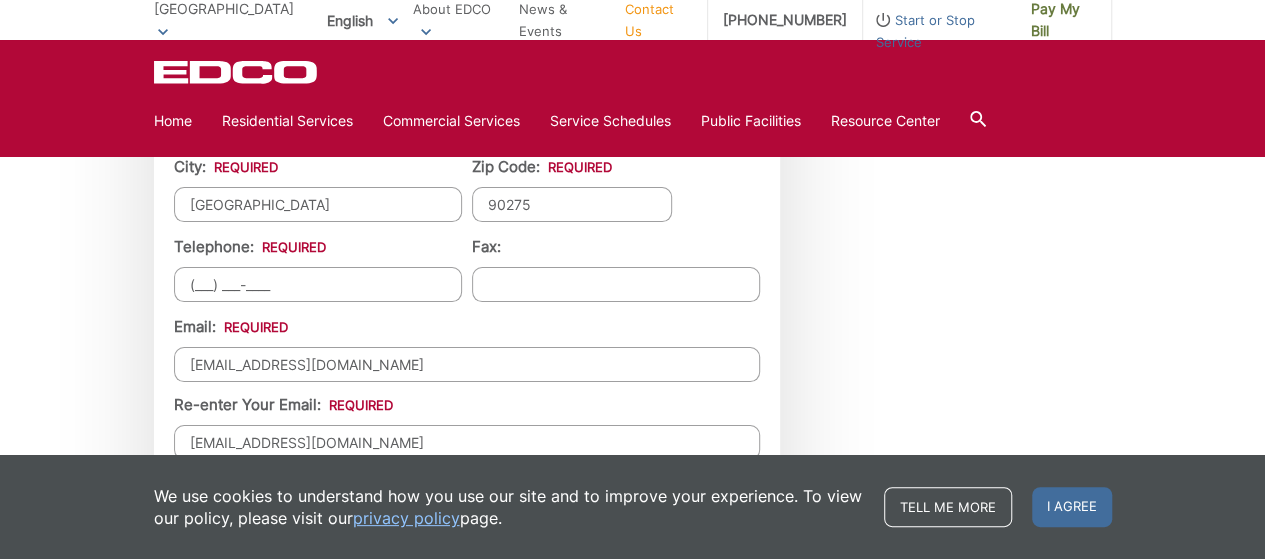 click on "(___) ___-____" at bounding box center [318, 284] 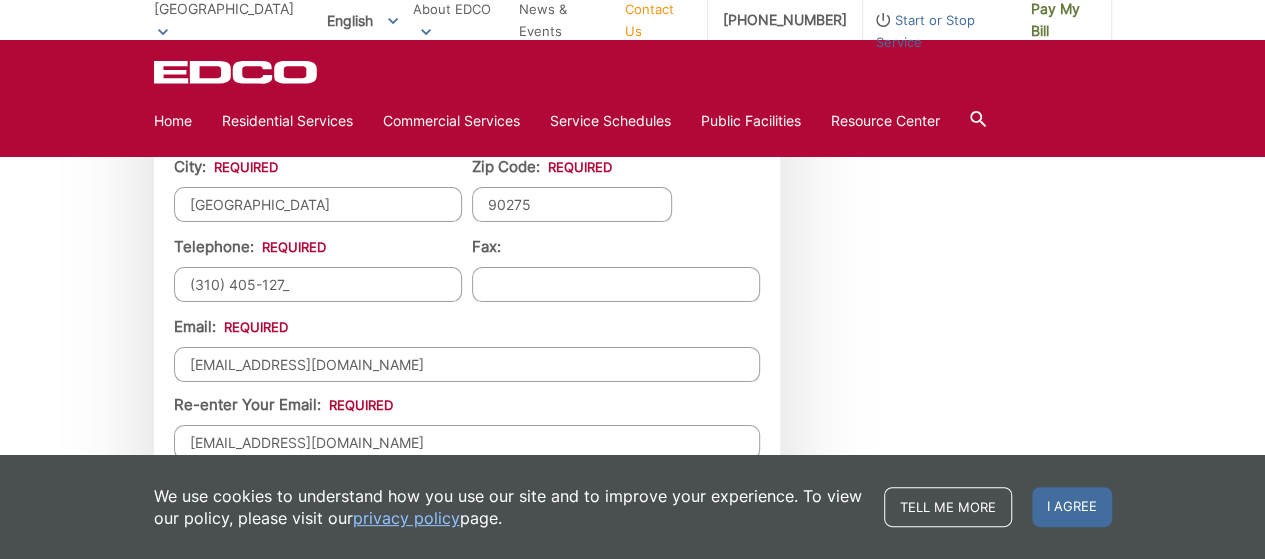 type on "[PHONE_NUMBER]" 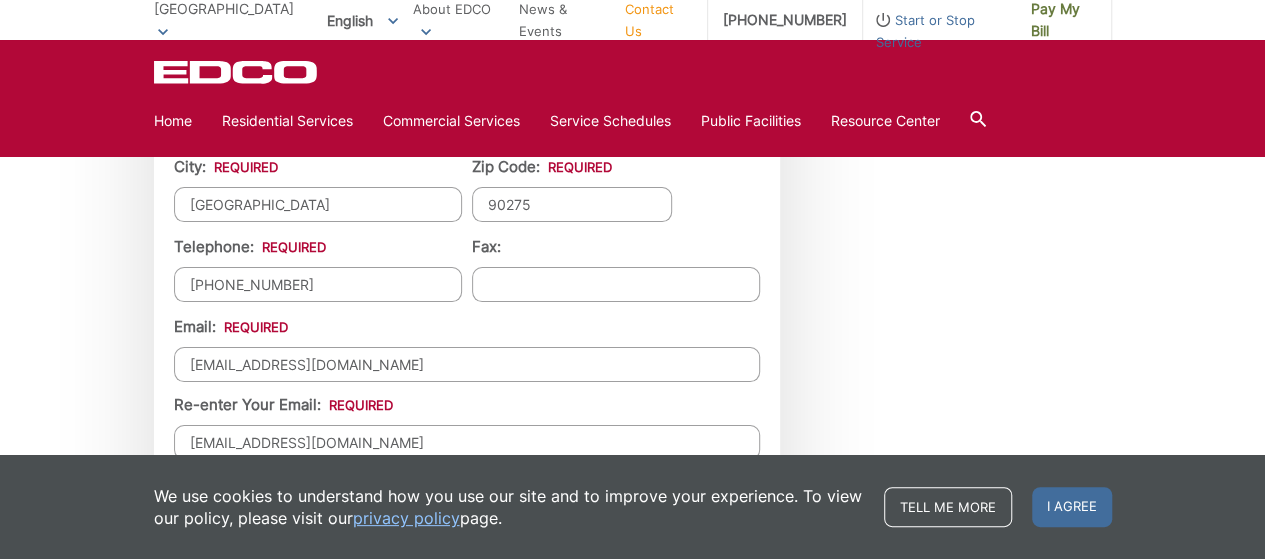 click on "[EMAIL_ADDRESS][DOMAIN_NAME]" at bounding box center (467, 442) 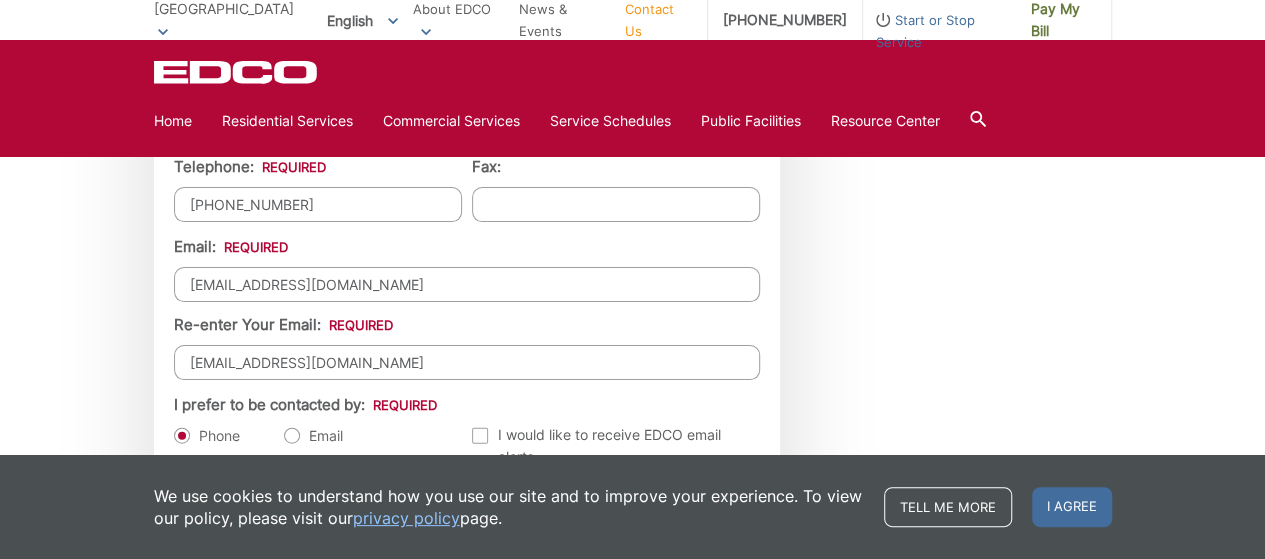 scroll, scrollTop: 2177, scrollLeft: 0, axis: vertical 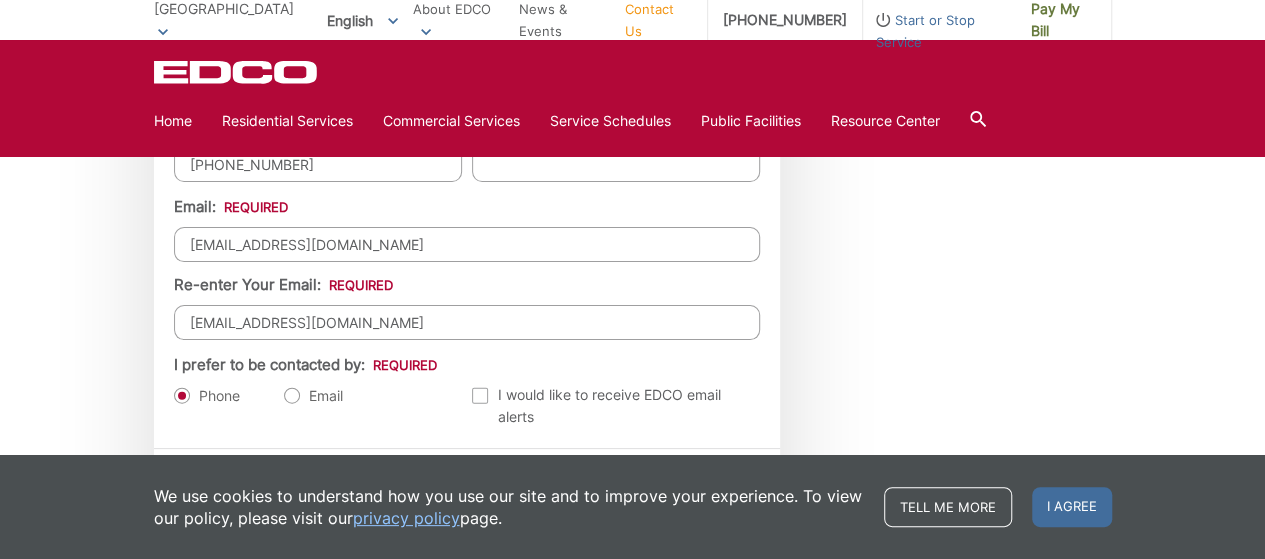 click on "Email" at bounding box center (313, 396) 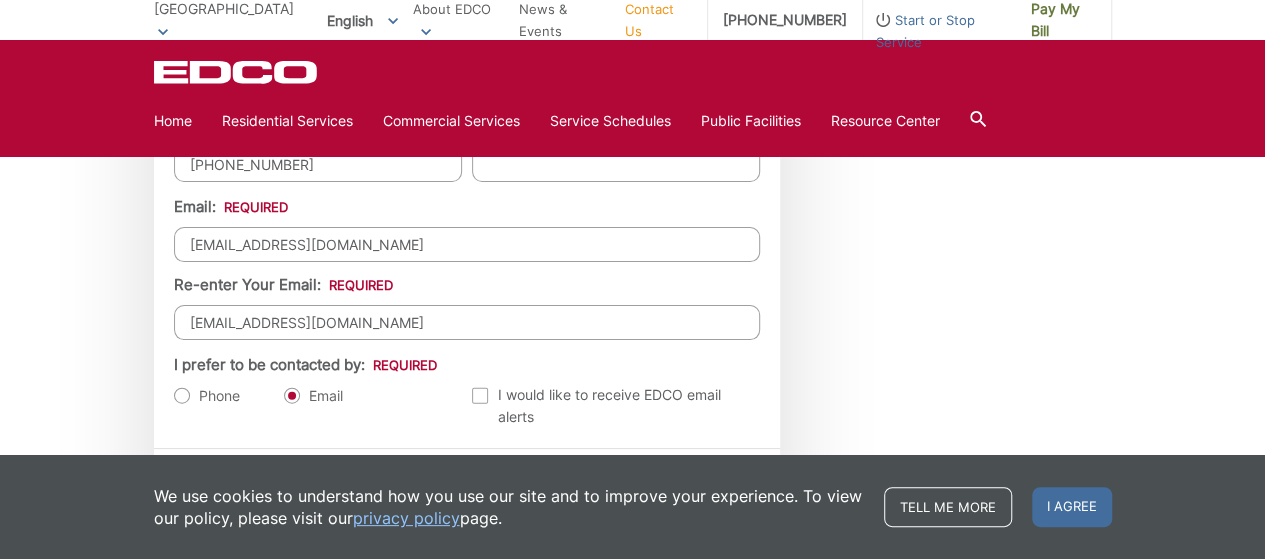 click on "First Name: * [PERSON_NAME] Last Name: * Kamata Title: Company: Address: * [STREET_ADDRESS][PERSON_NAME] Address (line 2): City: * [GEOGRAPHIC_DATA] Zip Code: * 90275 Telephone: * [PHONE_NUMBER] Fax: Email *
Email:
[EMAIL_ADDRESS][DOMAIN_NAME]
Re-enter Your Email:
[EMAIL_ADDRESS][DOMAIN_NAME]
I prefer to be contacted by: *
Phone
Email
Email Alerts   I would like to receive EDCO email alerts Email Alerts   I would like to receive EDI email alerts Email Alerts   I would like to receive RDS email alerts" at bounding box center [467, 32] 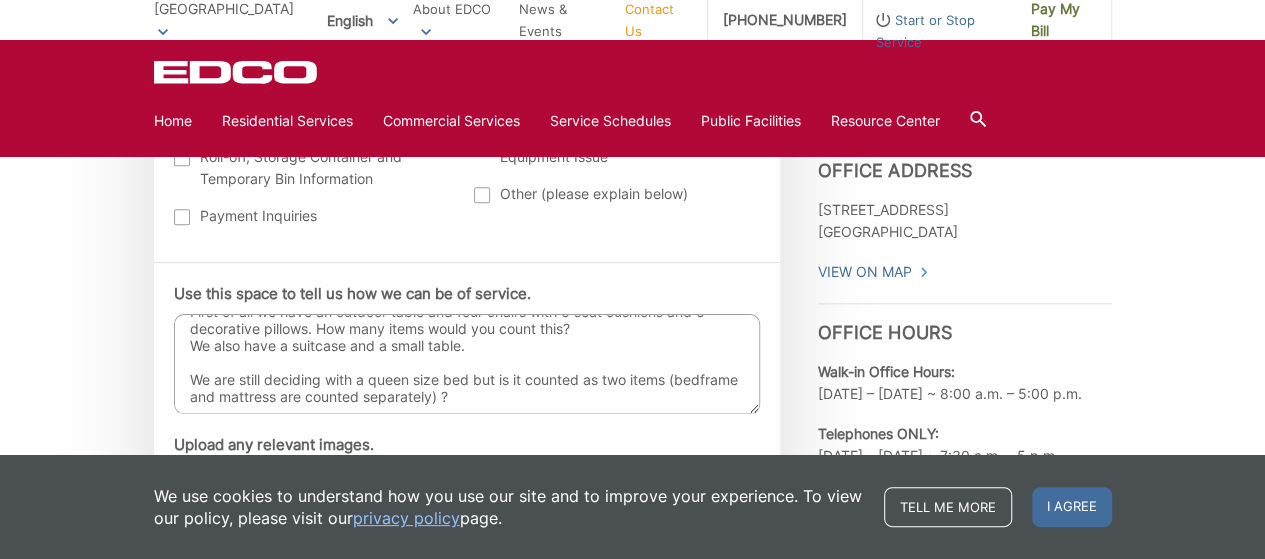 scroll, scrollTop: 1040, scrollLeft: 0, axis: vertical 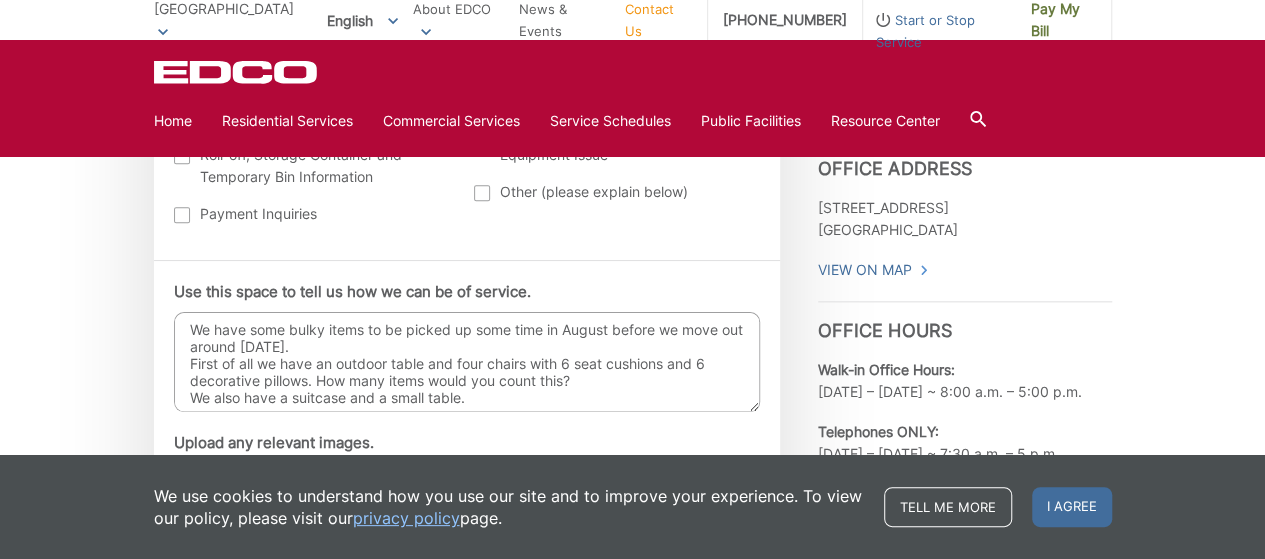 click on "We have some bulky items to be picked up some time in August before we move out around [DATE].
First of all we have an outdoor table and four chairs with 6 seat cushions and 6 decorative pillows. How many items would you count this?
We also have a suitcase and a small table.
We are still deciding with a queen size bed but is it counted as two items (bedframe and mattress are counted separately) ?" at bounding box center (467, 362) 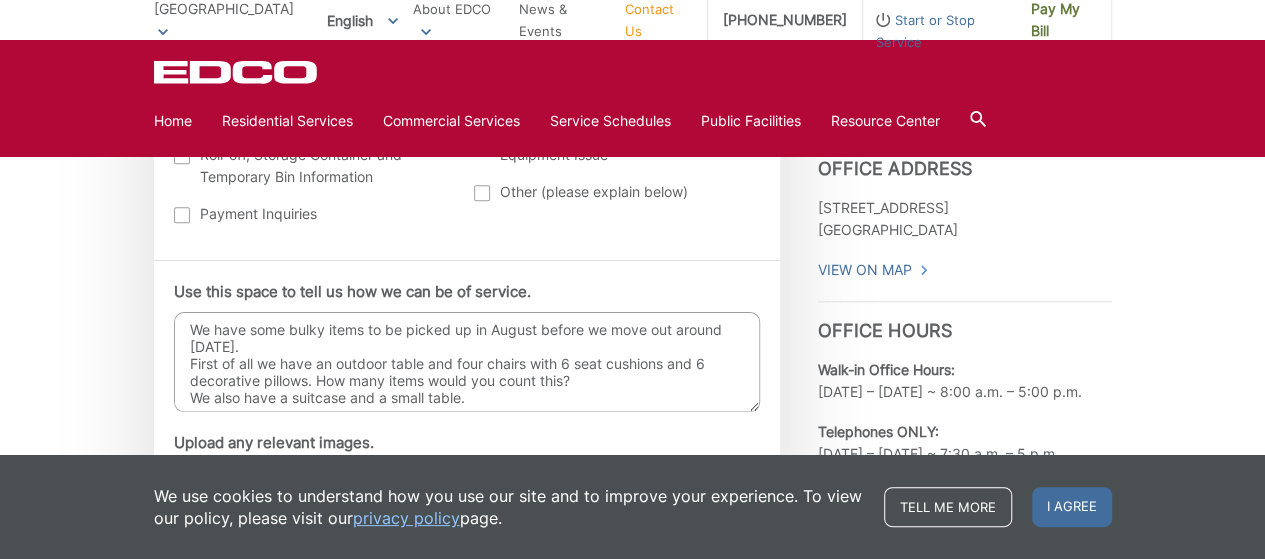 click on "We have some bulky items to be picked up in August before we move out around [DATE].
First of all we have an outdoor table and four chairs with 6 seat cushions and 6 decorative pillows. How many items would you count this?
We also have a suitcase and a small table.
We are still deciding with a queen size bed but is it counted as two items (bedframe and mattress are counted separately) ?" at bounding box center (467, 362) 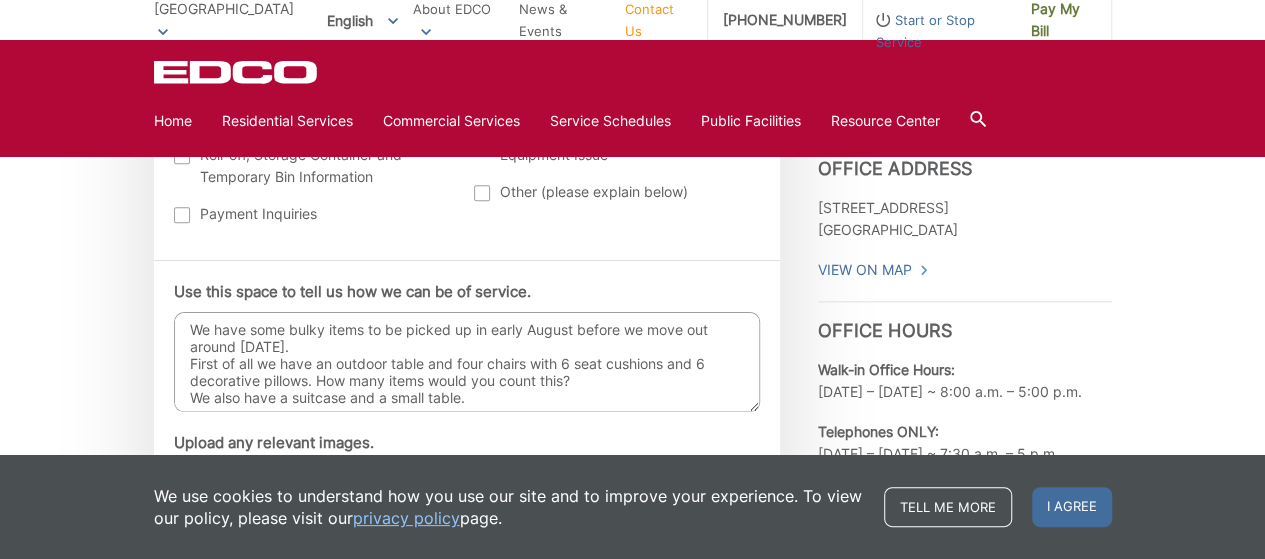 click on "We have some bulky items to be picked up in early August before we move out around [DATE].
First of all we have an outdoor table and four chairs with 6 seat cushions and 6 decorative pillows. How many items would you count this?
We also have a suitcase and a small table.
We are still deciding with a queen size bed but is it counted as two items (bedframe and mattress are counted separately) ?" at bounding box center [467, 362] 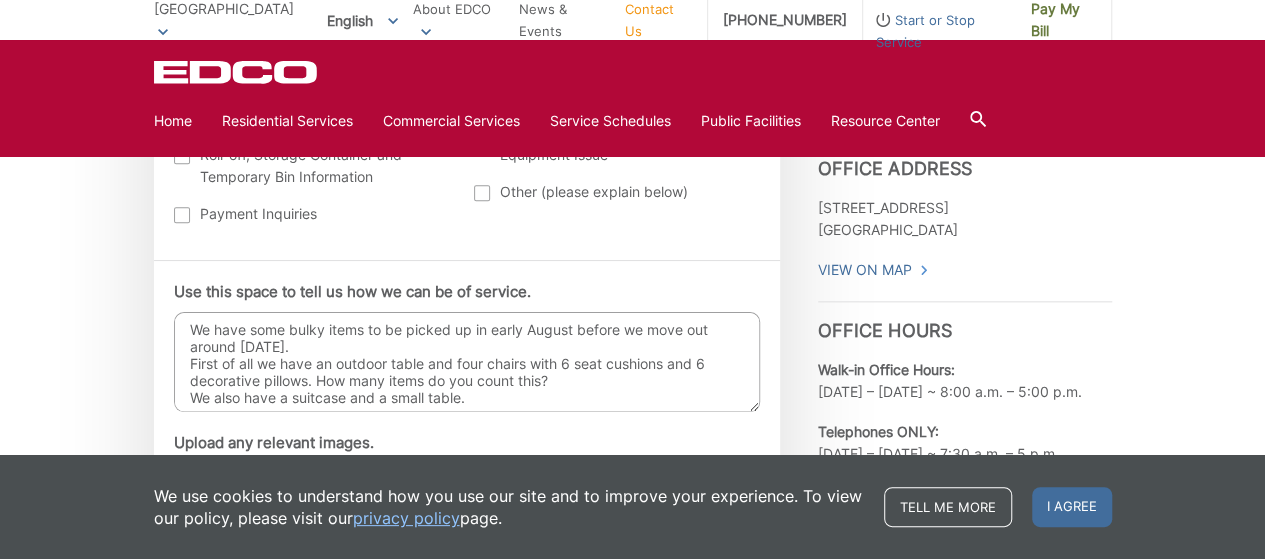 click on "We have some bulky items to be picked up in early August before we move out around [DATE].
First of all we have an outdoor table and four chairs with 6 seat cushions and 6 decorative pillows. How many items do you count this?
We also have a suitcase and a small table.
We are still deciding with a queen size bed but is it counted as two items (bedframe and mattress are counted separately) ?" at bounding box center [467, 362] 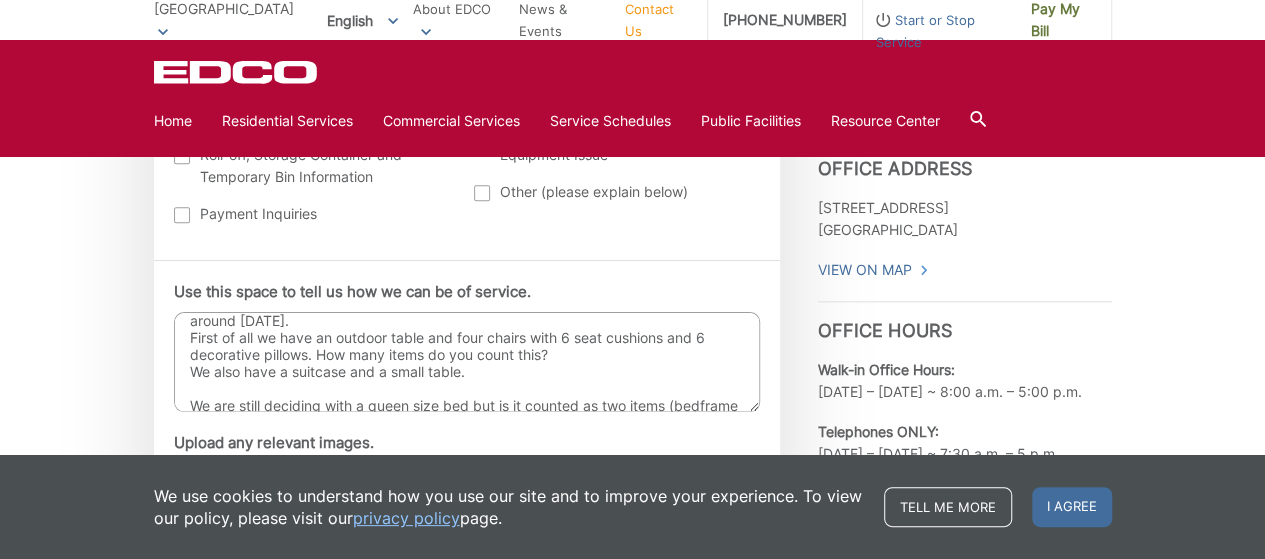 scroll, scrollTop: 42, scrollLeft: 0, axis: vertical 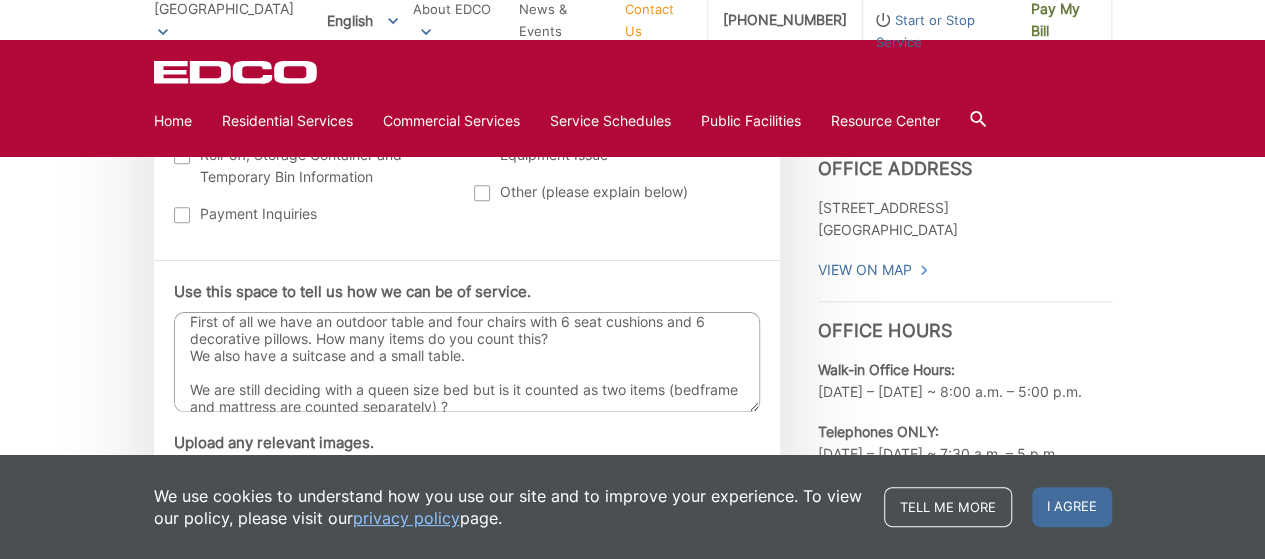 click on "We have some bulky items to be picked up in early August before we move out around [DATE].
First of all we have an outdoor table and four chairs with 6 seat cushions and 6 decorative pillows. How many items do you count this?
We also have a suitcase and a small table.
We are still deciding with a queen size bed but is it counted as two items (bedframe and mattress are counted separately) ?" at bounding box center [467, 362] 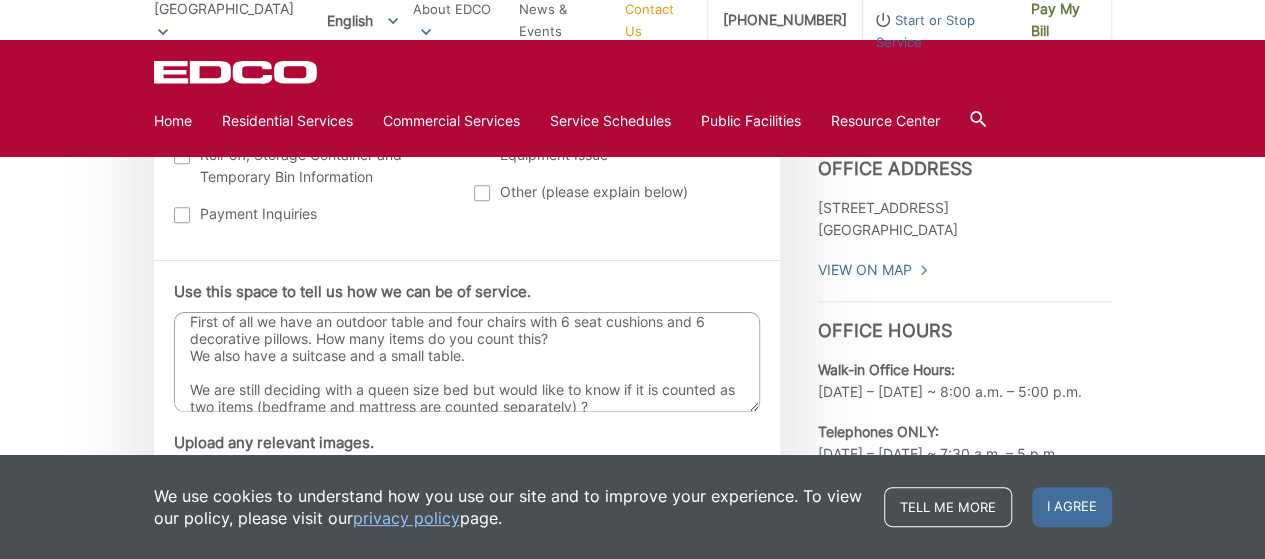 click on "We have some bulky items to be picked up in early August before we move out around [DATE].
First of all we have an outdoor table and four chairs with 6 seat cushions and 6 decorative pillows. How many items do you count this?
We also have a suitcase and a small table.
We are still deciding with a queen size bed but would like to know if it is counted as two items (bedframe and mattress are counted separately) ?" at bounding box center (467, 362) 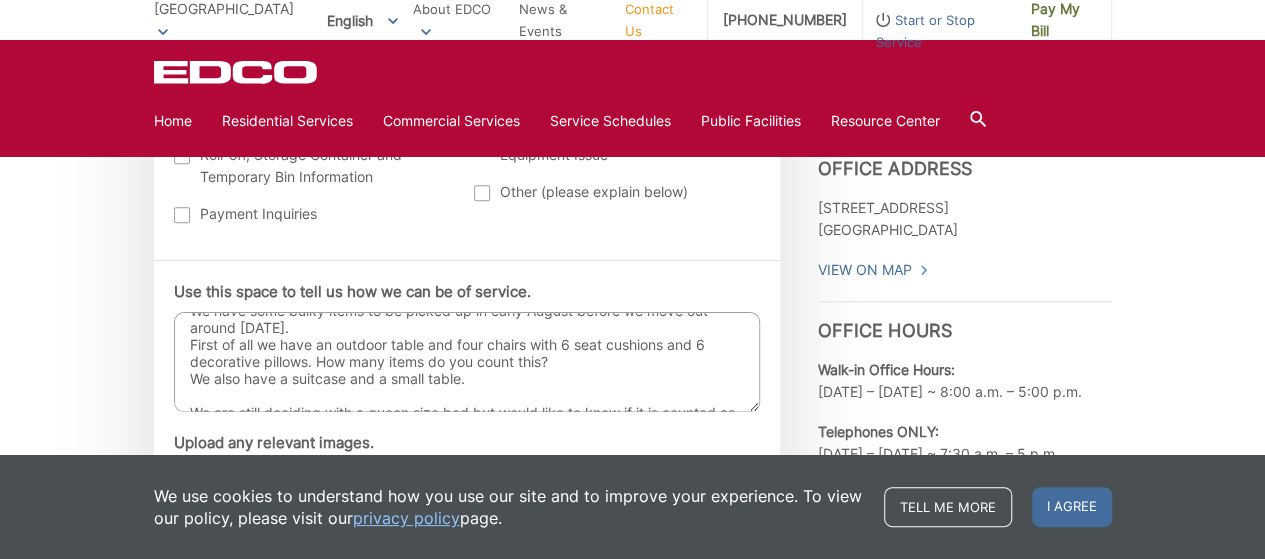 scroll, scrollTop: 4, scrollLeft: 0, axis: vertical 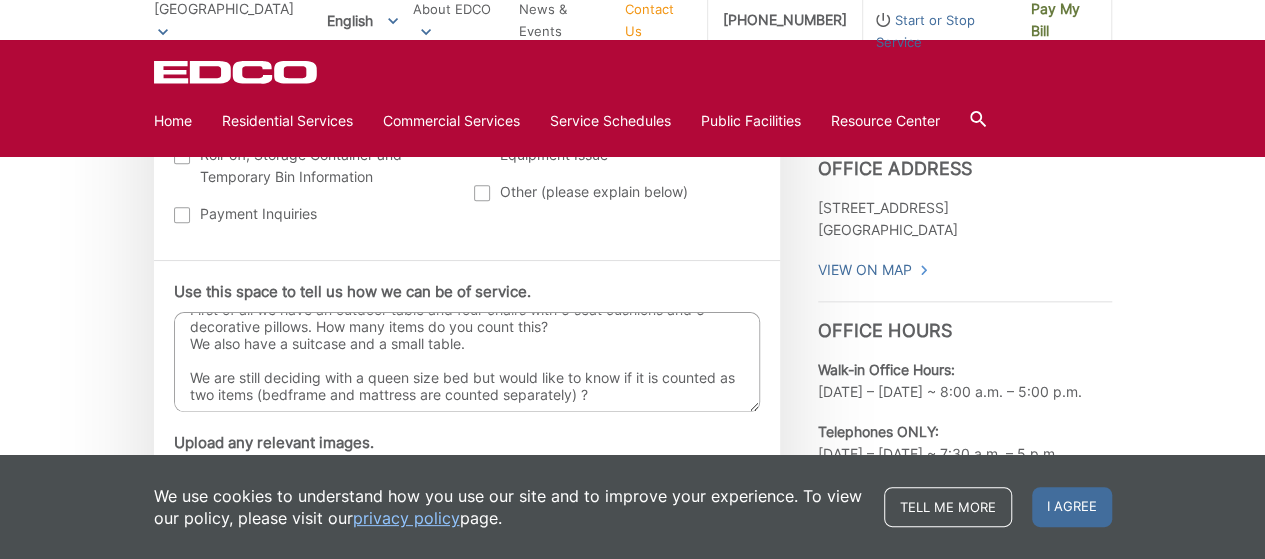 click on "We have some bulky items to be picked up in early August before we move out around [DATE].
First of all we have an outdoor table and four chairs with 6 seat cushions and 6 decorative pillows. How many items do you count this?
We also have a suitcase and a small table.
We are still deciding with a queen size bed but would like to know if it is counted as two items (bedframe and mattress are counted separately) ?" at bounding box center [467, 362] 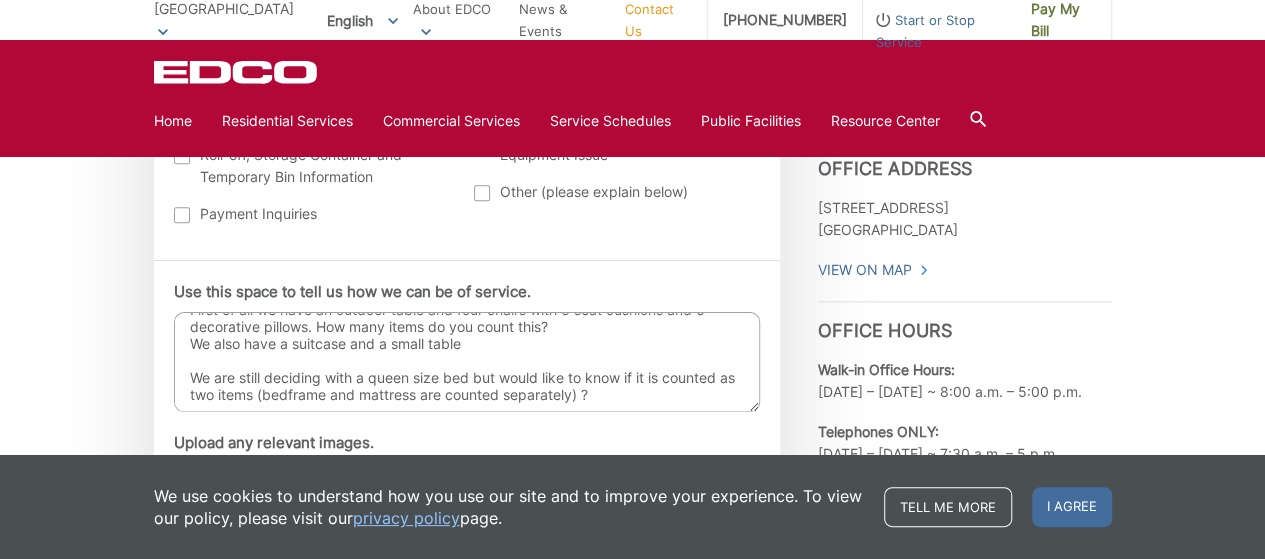 click on "We have some bulky items to be picked up in early August before we move out around [DATE].
First of all we have an outdoor table and four chairs with 6 seat cushions and 6 decorative pillows. How many items do you count this?
We also have a suitcase and a small table
We are still deciding with a queen size bed but would like to know if it is counted as two items (bedframe and mattress are counted separately) ?" at bounding box center (467, 362) 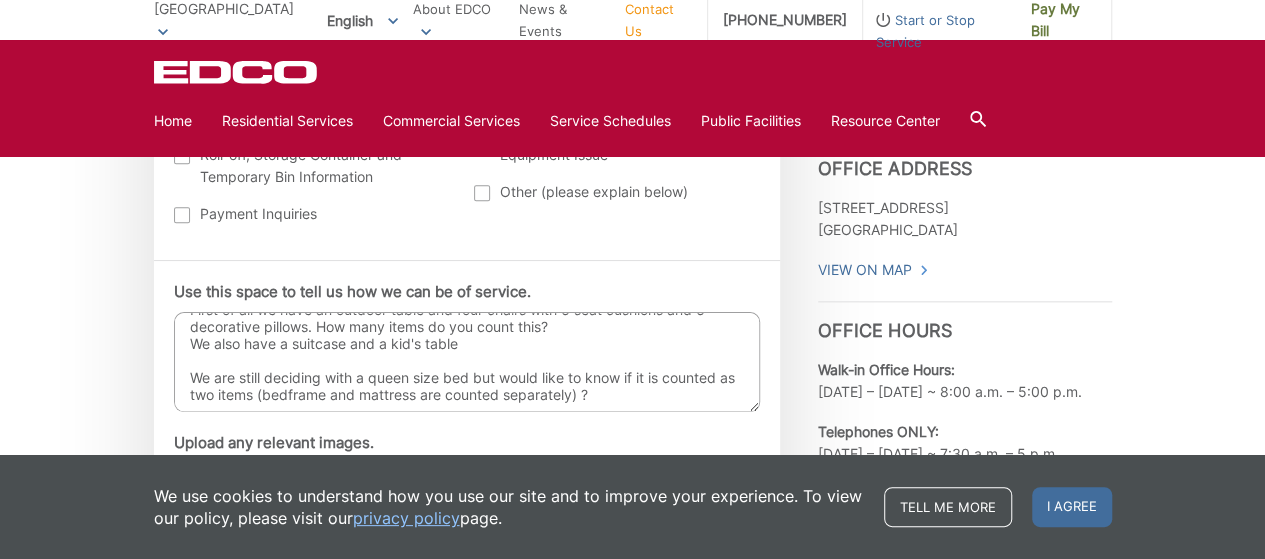 click on "We have some bulky items to be picked up in early August before we move out around [DATE].
First of all we have an outdoor table and four chairs with 6 seat cushions and 6 decorative pillows. How many items do you count this?
We also have a suitcase and a kid's table
We are still deciding with a queen size bed but would like to know if it is counted as two items (bedframe and mattress are counted separately) ?" at bounding box center [467, 362] 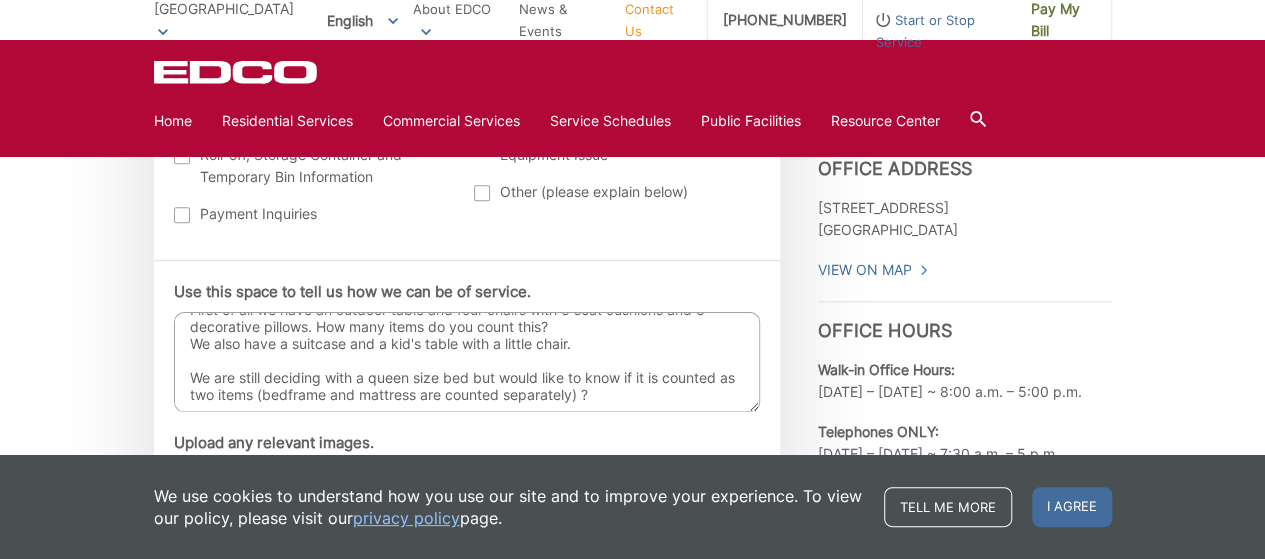 click on "We have some bulky items to be picked up in early August before we move out around [DATE].
First of all we have an outdoor table and four chairs with 6 seat cushions and 6 decorative pillows. How many items do you count this?
We also have a suitcase and a kid's table with a little chair.
We are still deciding with a queen size bed but would like to know if it is counted as two items (bedframe and mattress are counted separately) ?" at bounding box center [467, 362] 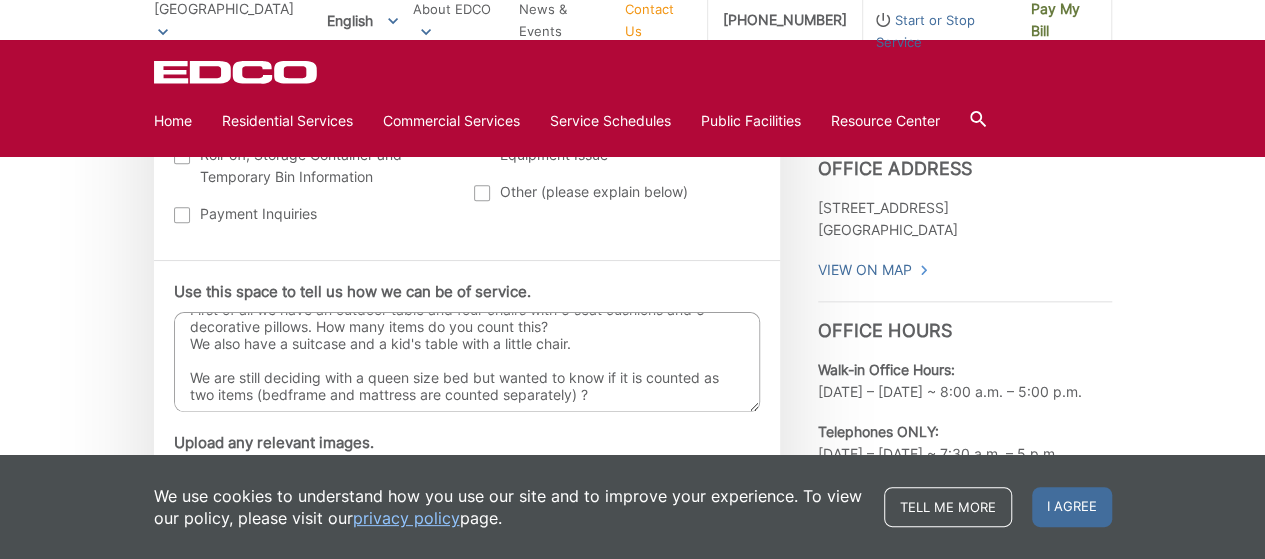 click on "We have some bulky items to be picked up in early August before we move out around [DATE].
First of all we have an outdoor table and four chairs with 6 seat cushions and 6 decorative pillows. How many items do you count this?
We also have a suitcase and a kid's table with a little chair.
We are still deciding with a queen size bed but wanted to know if it is counted as two items (bedframe and mattress are counted separately) ?" at bounding box center [467, 362] 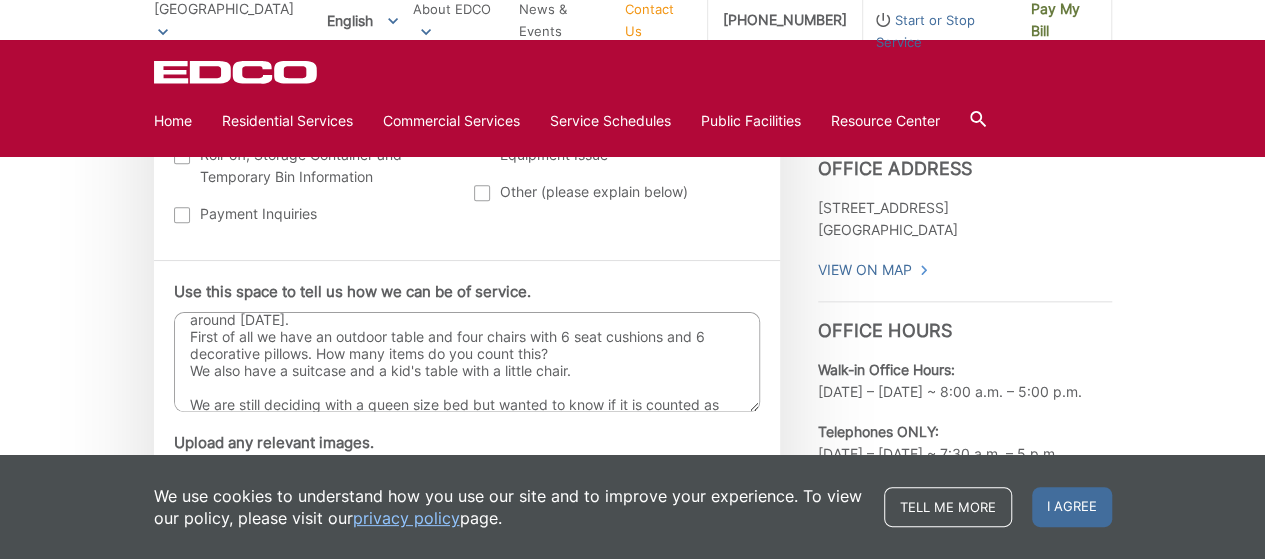 scroll, scrollTop: 4, scrollLeft: 0, axis: vertical 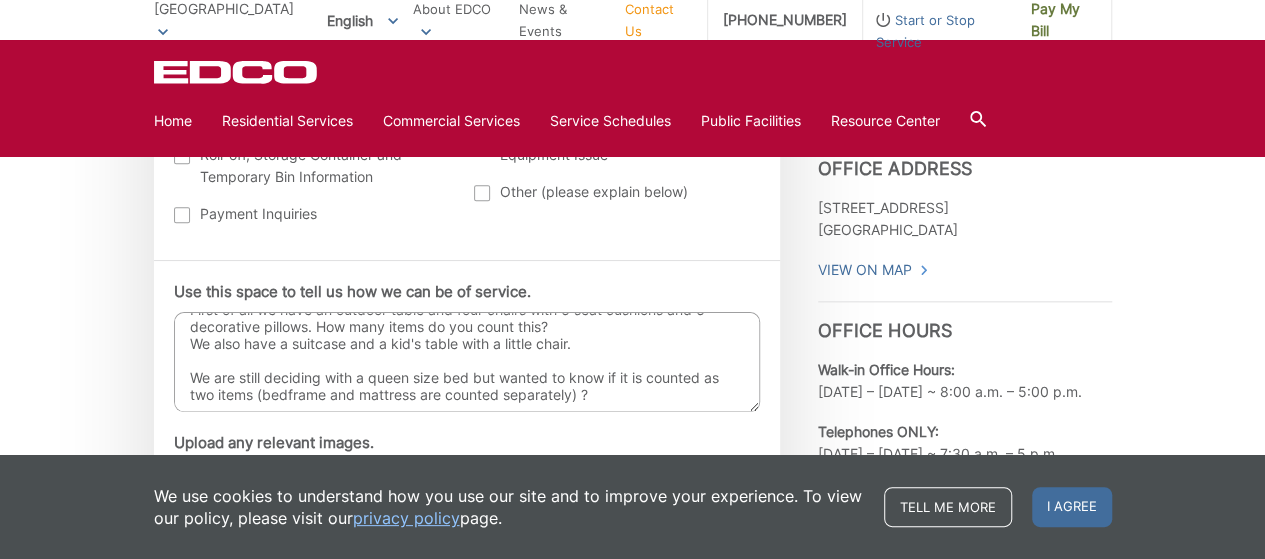 type on "We have some bulky items to be picked up in early August before we move out around [DATE].
First of all we have an outdoor table and four chairs with 6 seat cushions and 6 decorative pillows. How many items do you count this?
We also have a suitcase and a kid's table with a little chair.
We are still deciding with a queen size bed but wanted to know if it is counted as two items (bedframe and mattress are counted separately) ?" 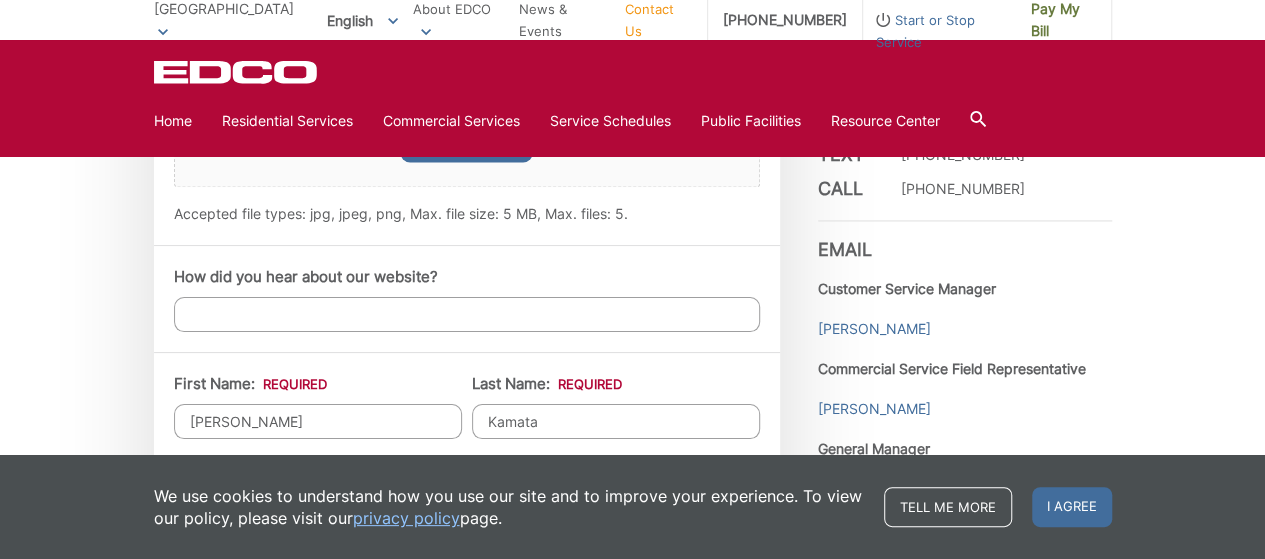 scroll, scrollTop: 1480, scrollLeft: 0, axis: vertical 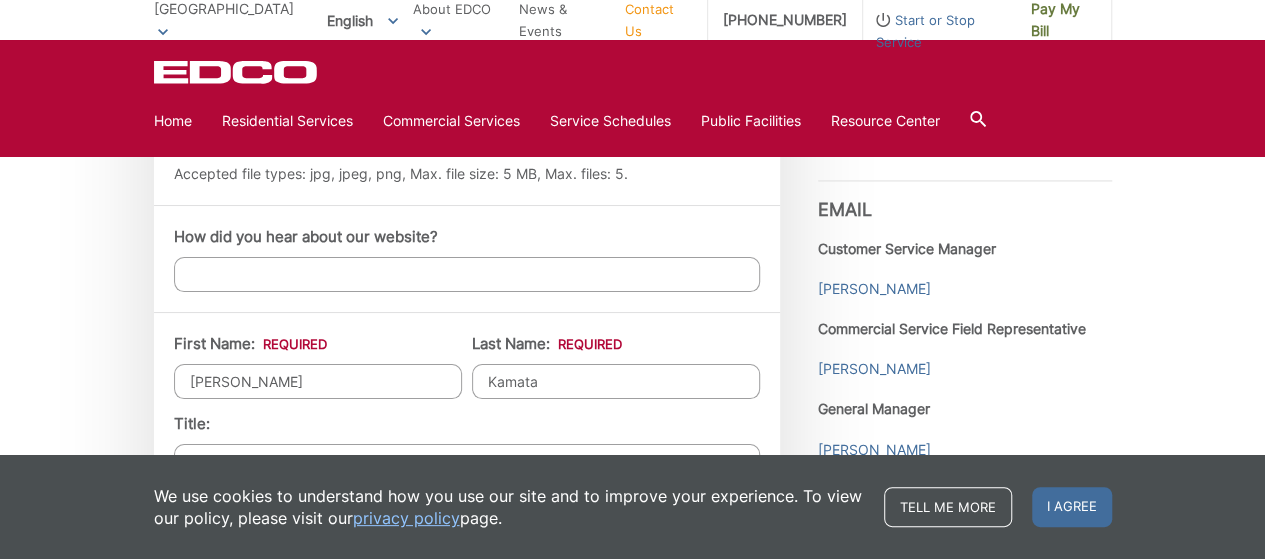 click on "How did you hear about our website?" at bounding box center (467, 274) 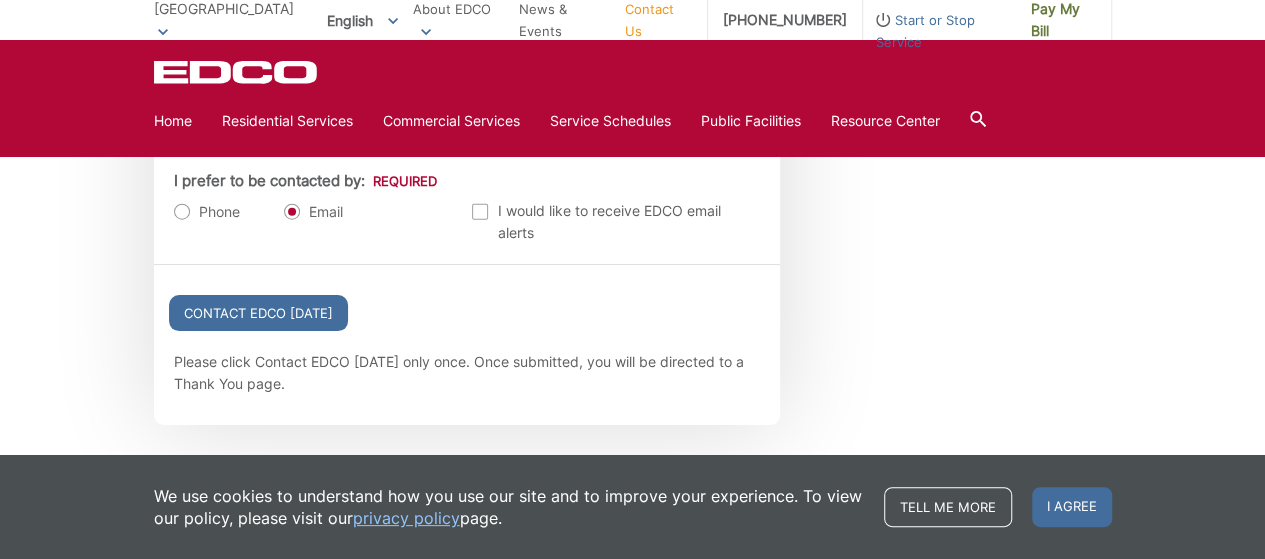 scroll, scrollTop: 2360, scrollLeft: 0, axis: vertical 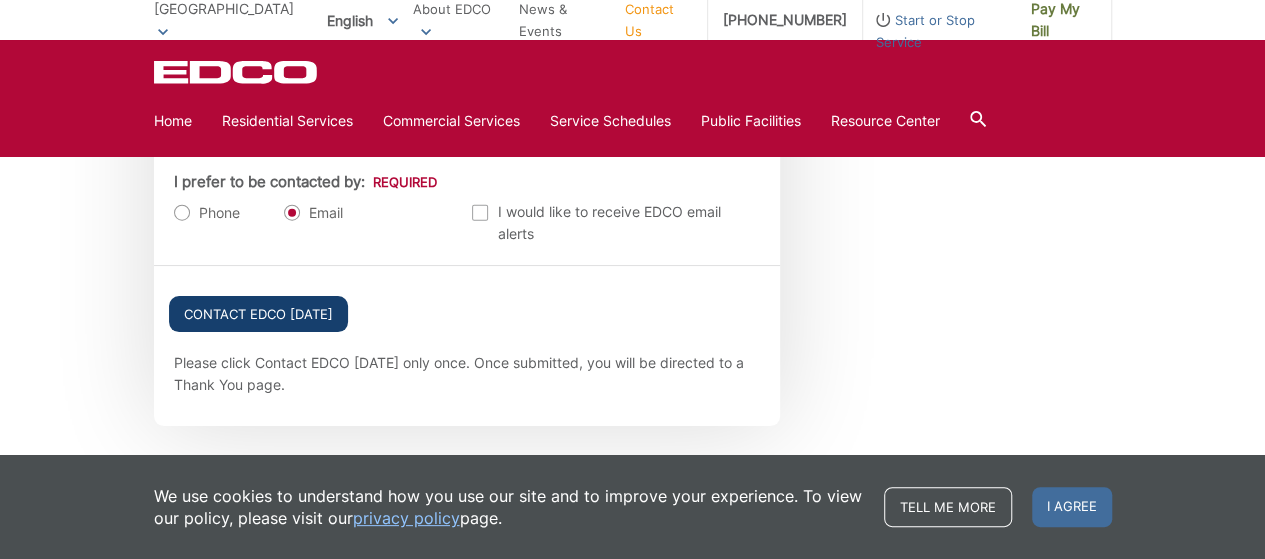 click on "Contact EDCO [DATE]" at bounding box center [258, 314] 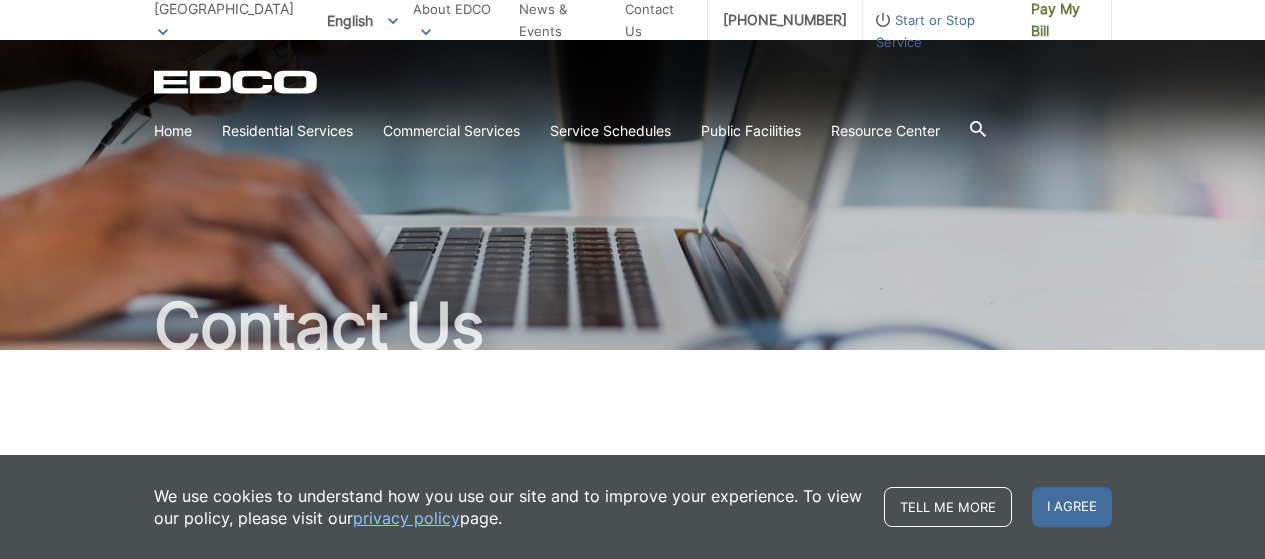 scroll, scrollTop: 0, scrollLeft: 0, axis: both 